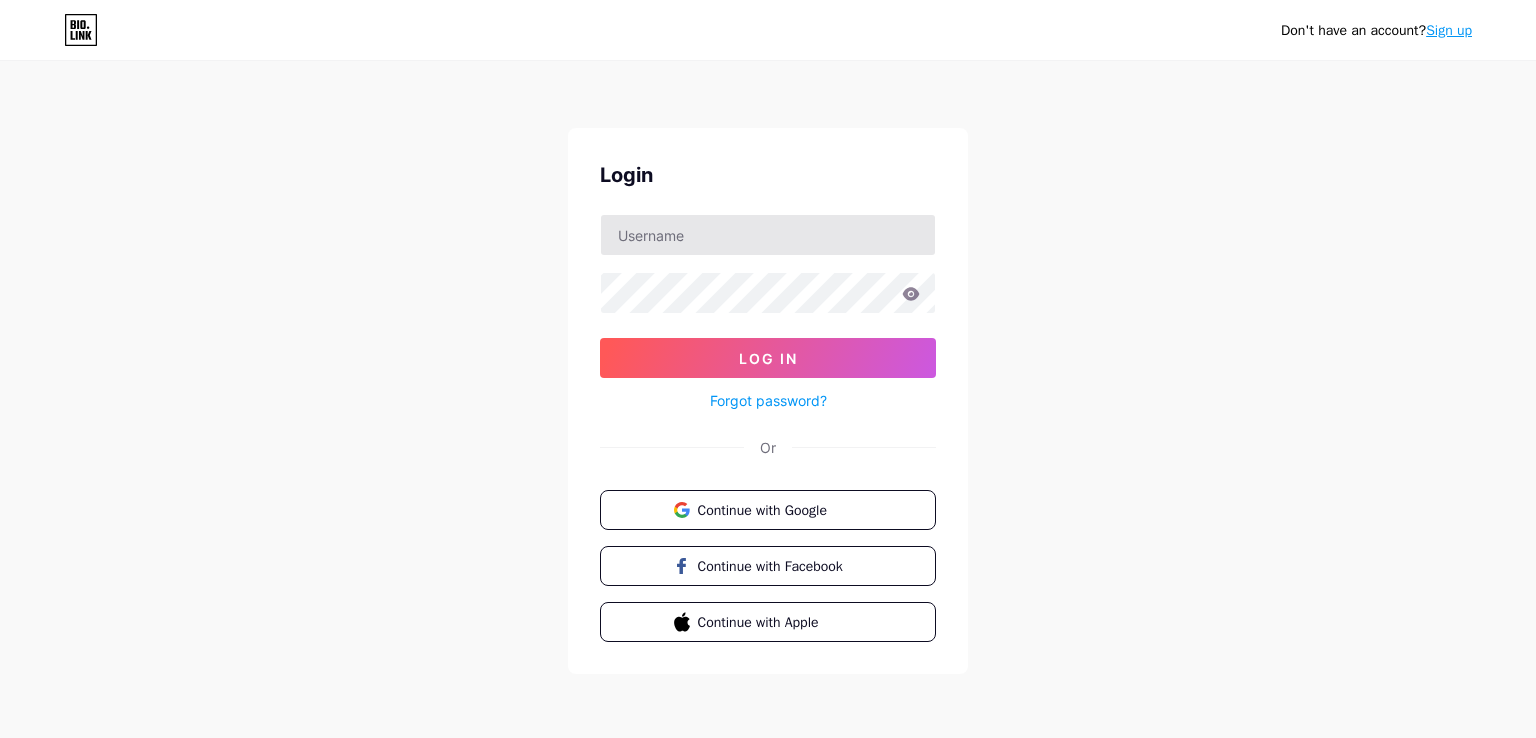scroll, scrollTop: 0, scrollLeft: 0, axis: both 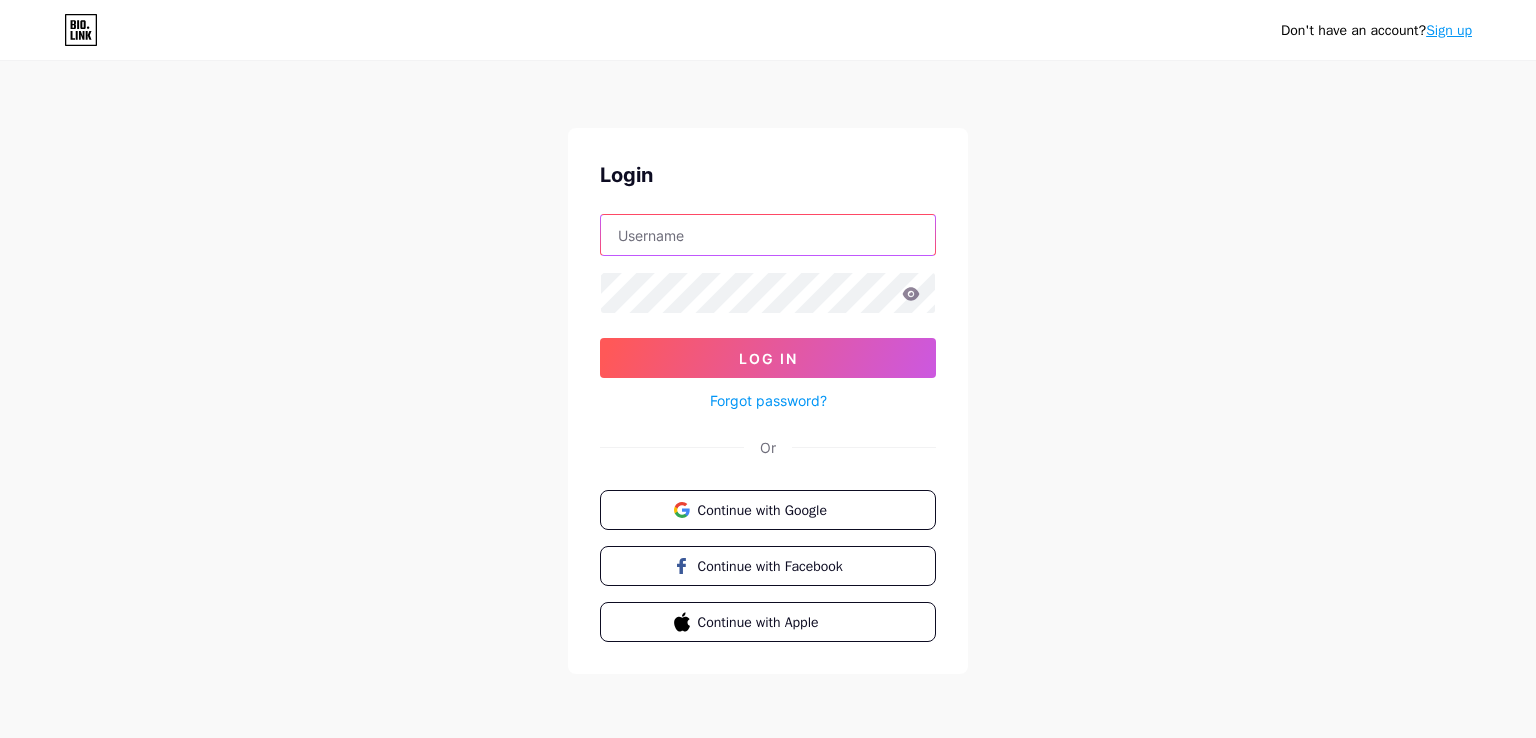 click at bounding box center (768, 235) 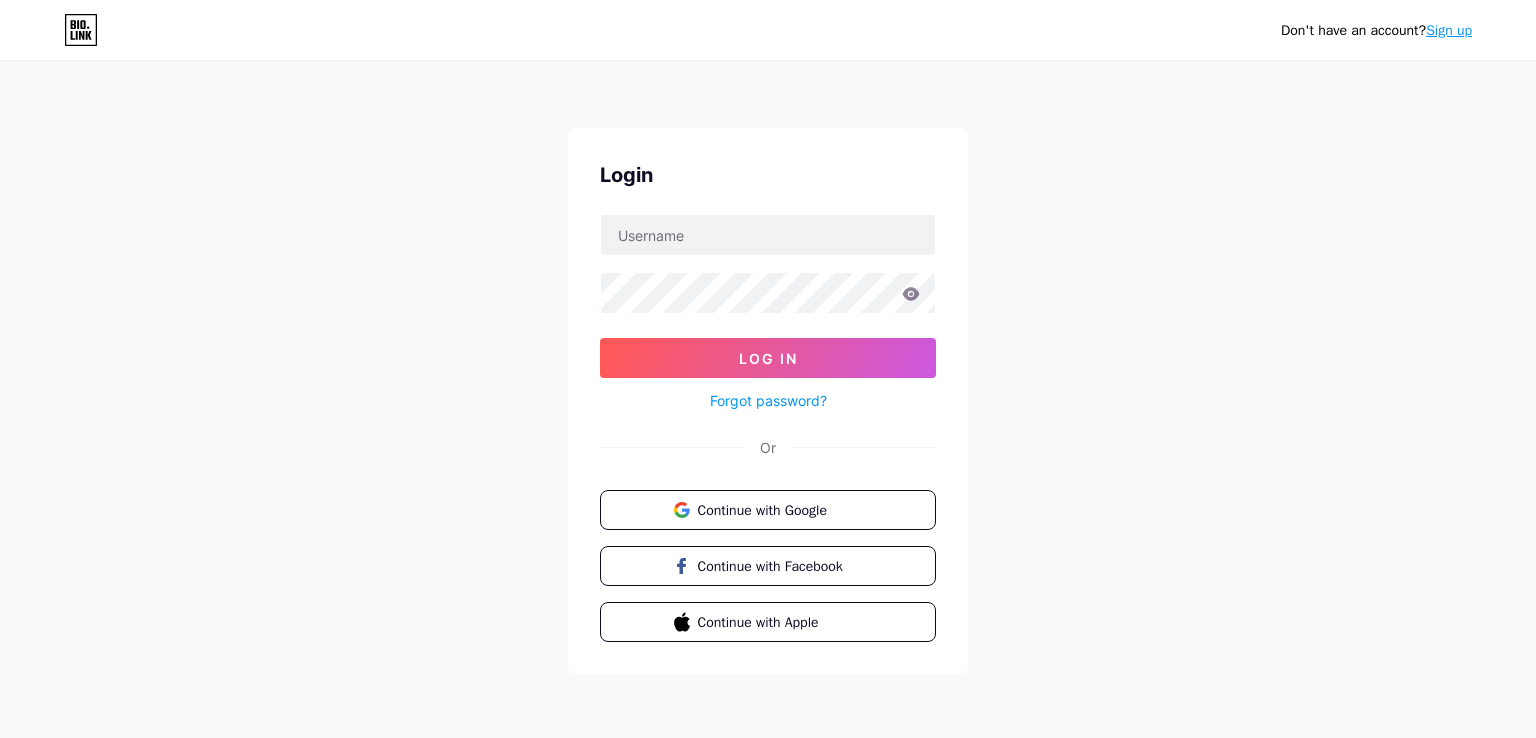 click on "Don't have an account?  Sign up   Login                   Log In
Forgot password?
Or       Continue with Google     Continue with Facebook
Continue with Apple" at bounding box center [768, 369] 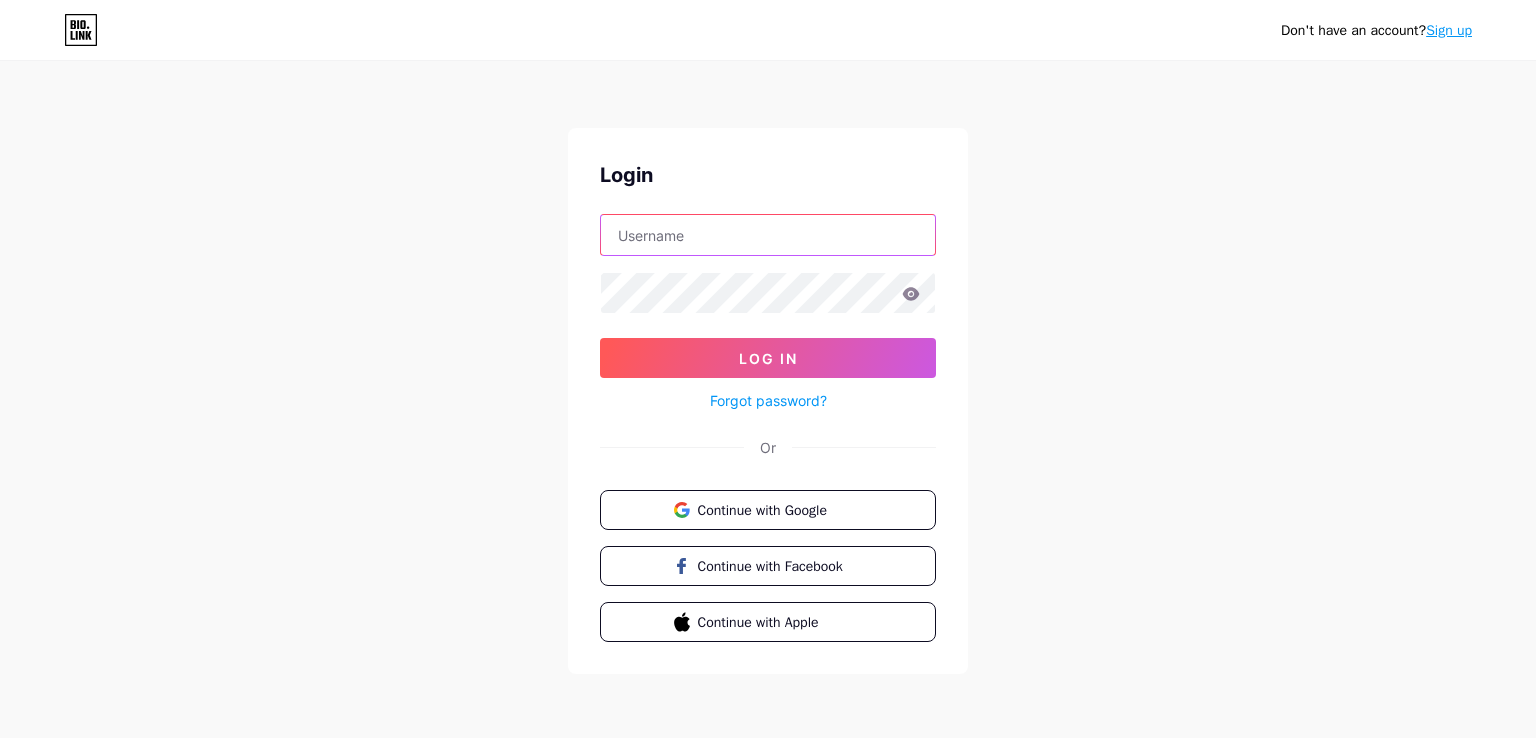 click at bounding box center [768, 235] 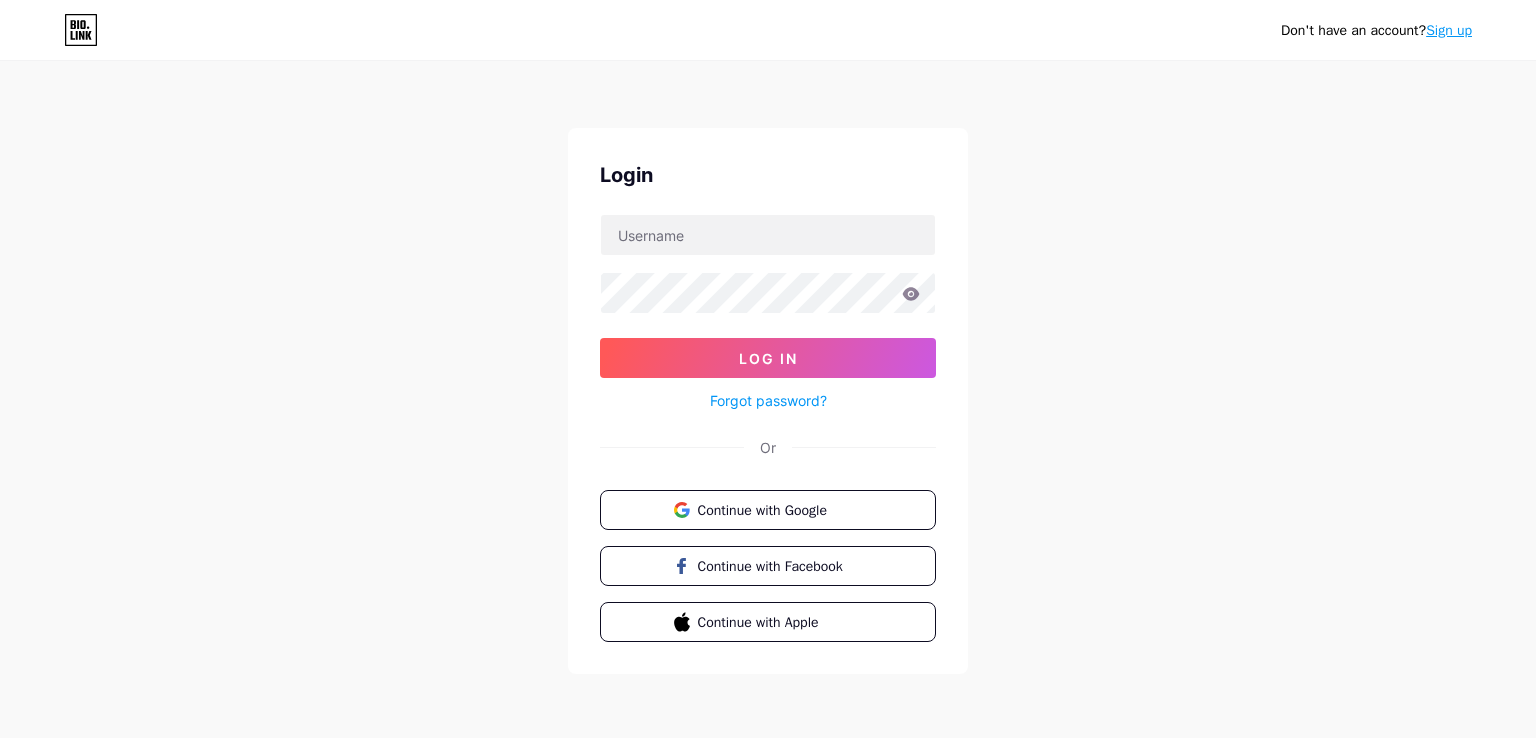 click on "Don't have an account?  Sign up   Login                   Log In
Forgot password?
Or       Continue with Google     Continue with Facebook
Continue with Apple" at bounding box center [768, 369] 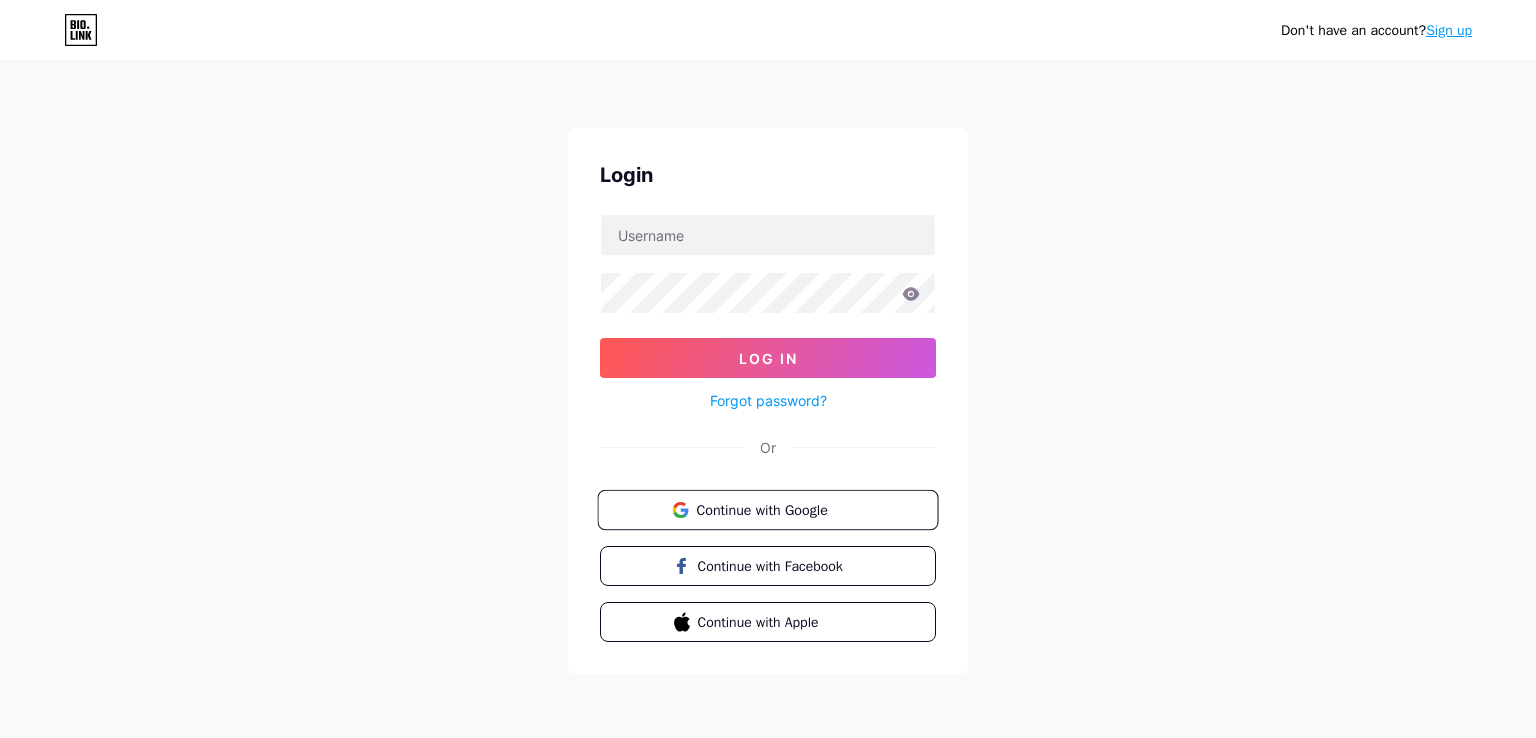 click on "Continue with Google" at bounding box center (779, 509) 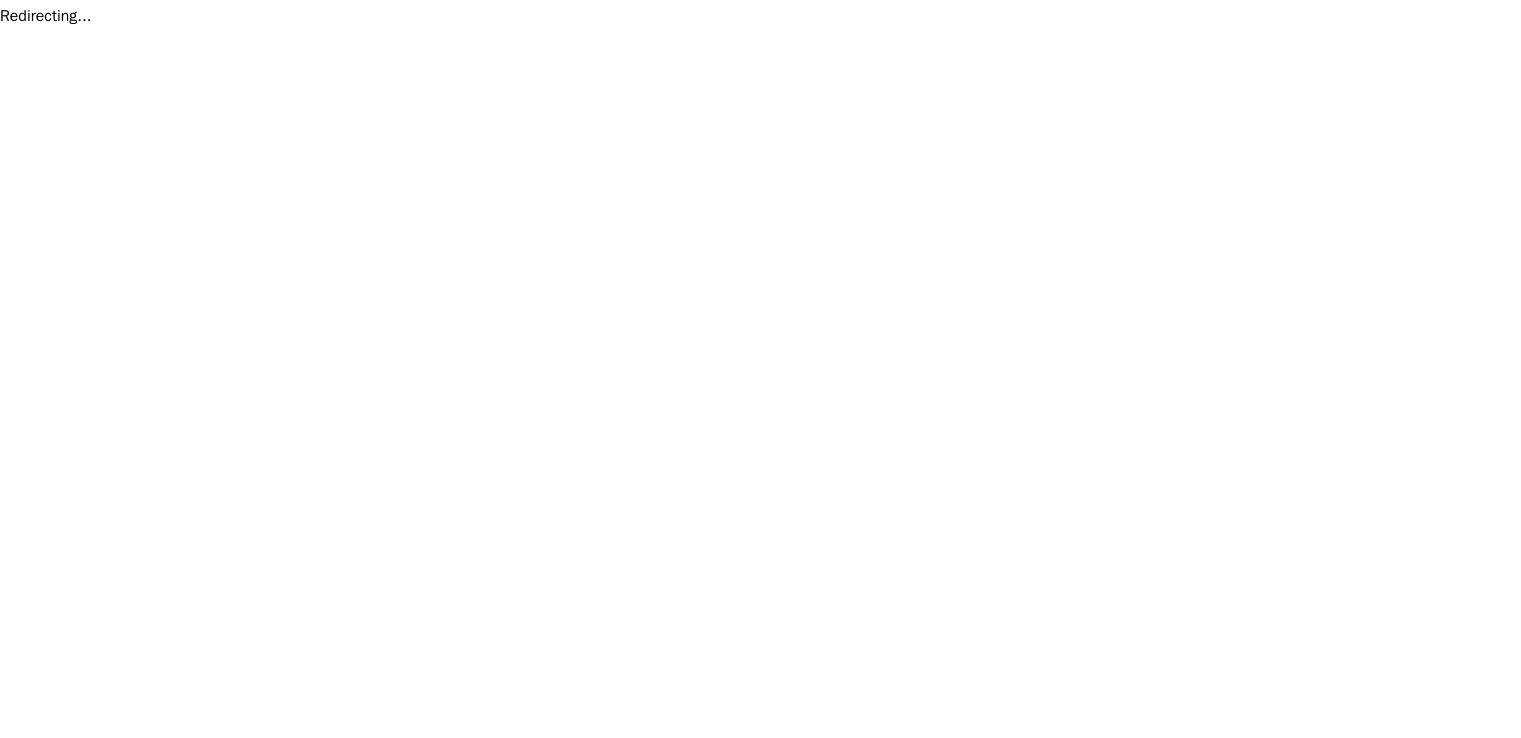 scroll, scrollTop: 0, scrollLeft: 0, axis: both 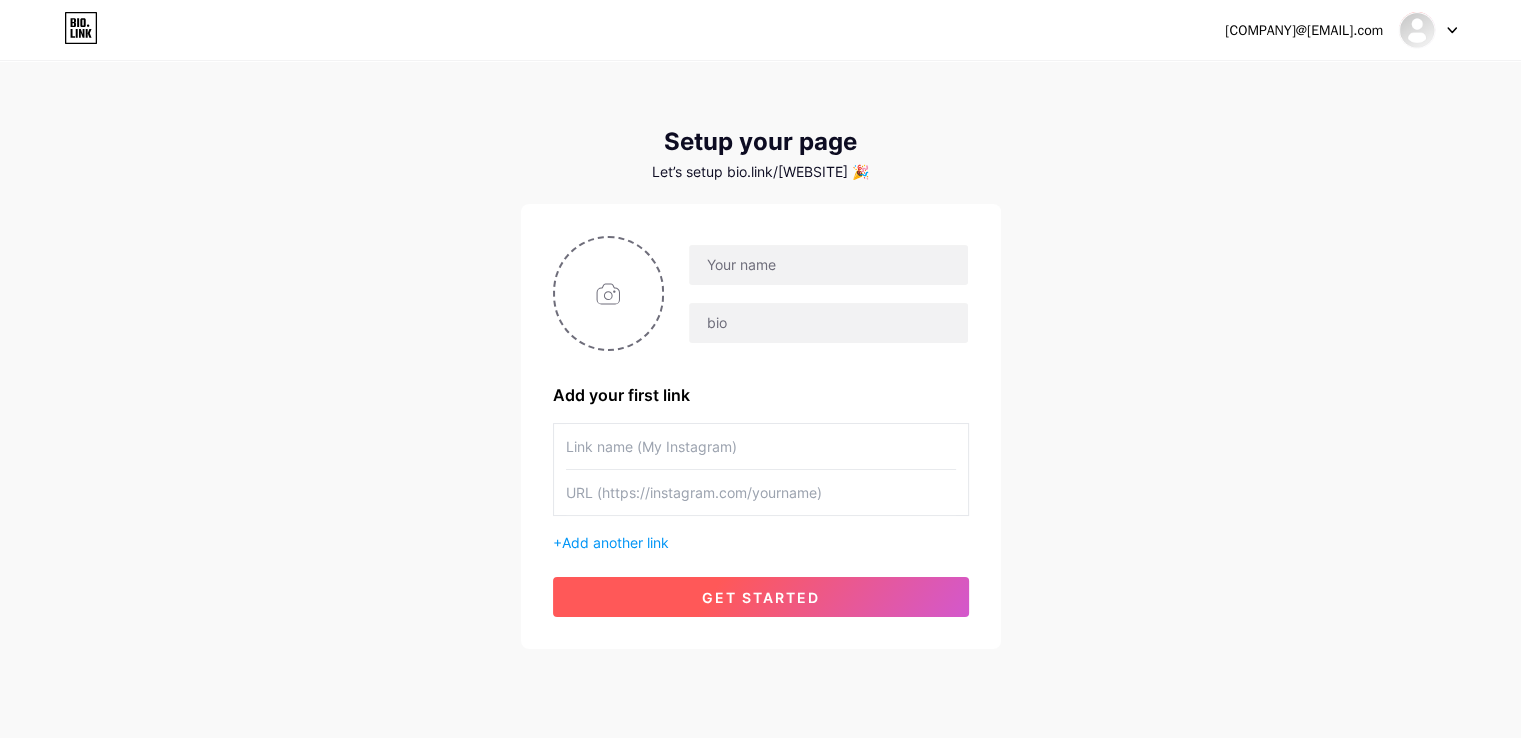click on "get started" at bounding box center [761, 597] 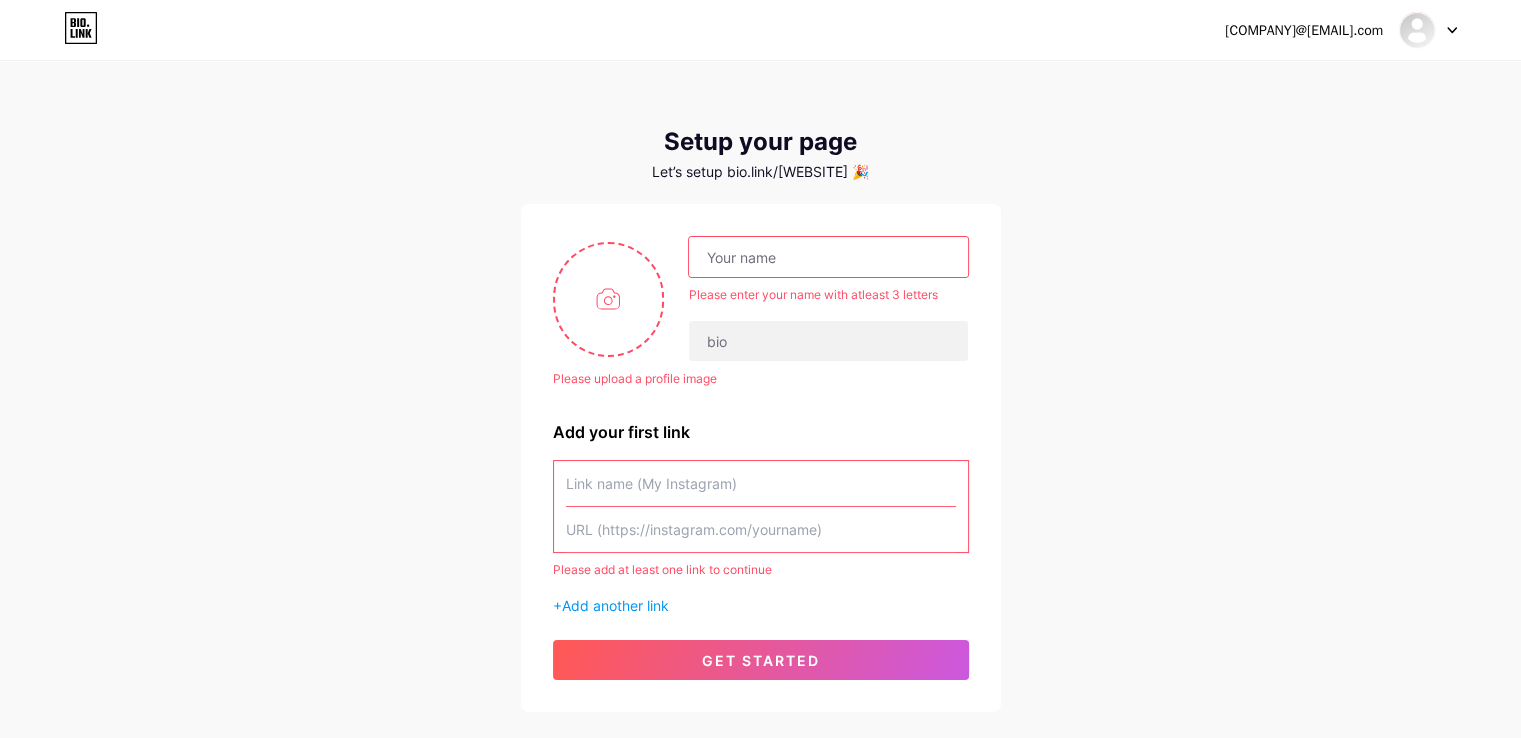 click on "[COMPANY]@[EMAIL].com           Dashboard     Logout   Setup your page   Let’s setup bio.link/[WEBSITE] 🎉             Please upload a profile image     Please enter your name with atleast 3 letters     Please upload a profile image   Add your first link         Please add at least one link to continue
+  Add another link     get started" at bounding box center (760, 388) 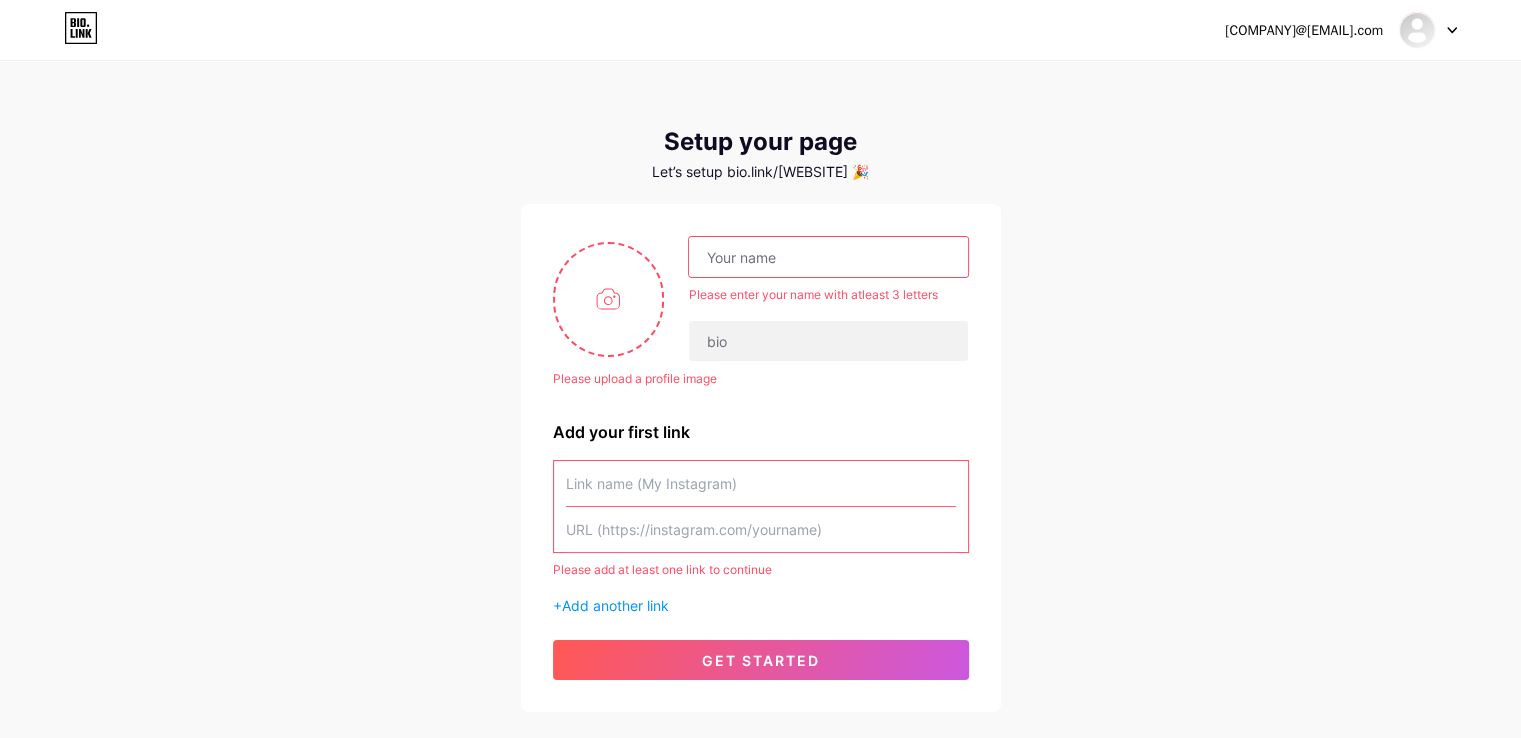 click 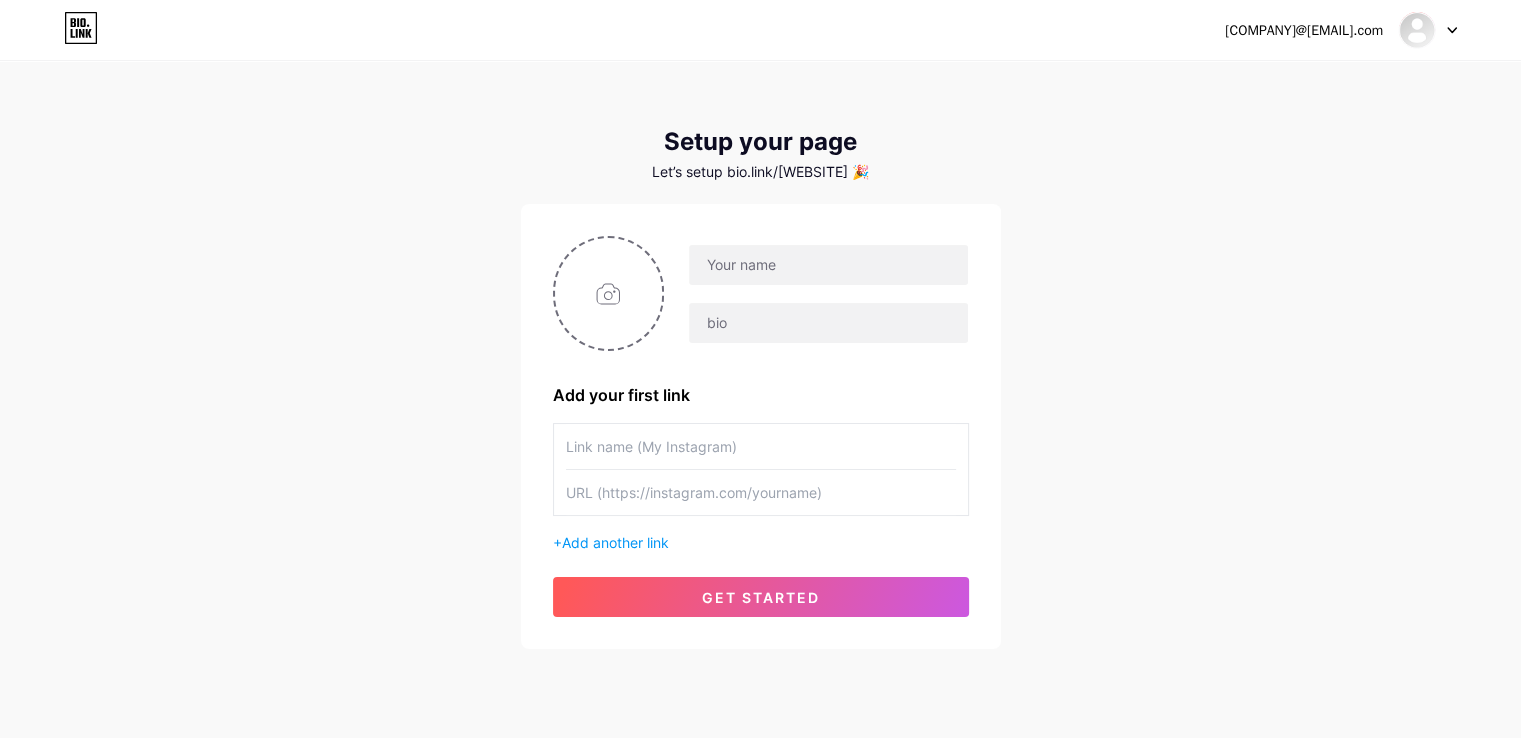 click at bounding box center (1428, 30) 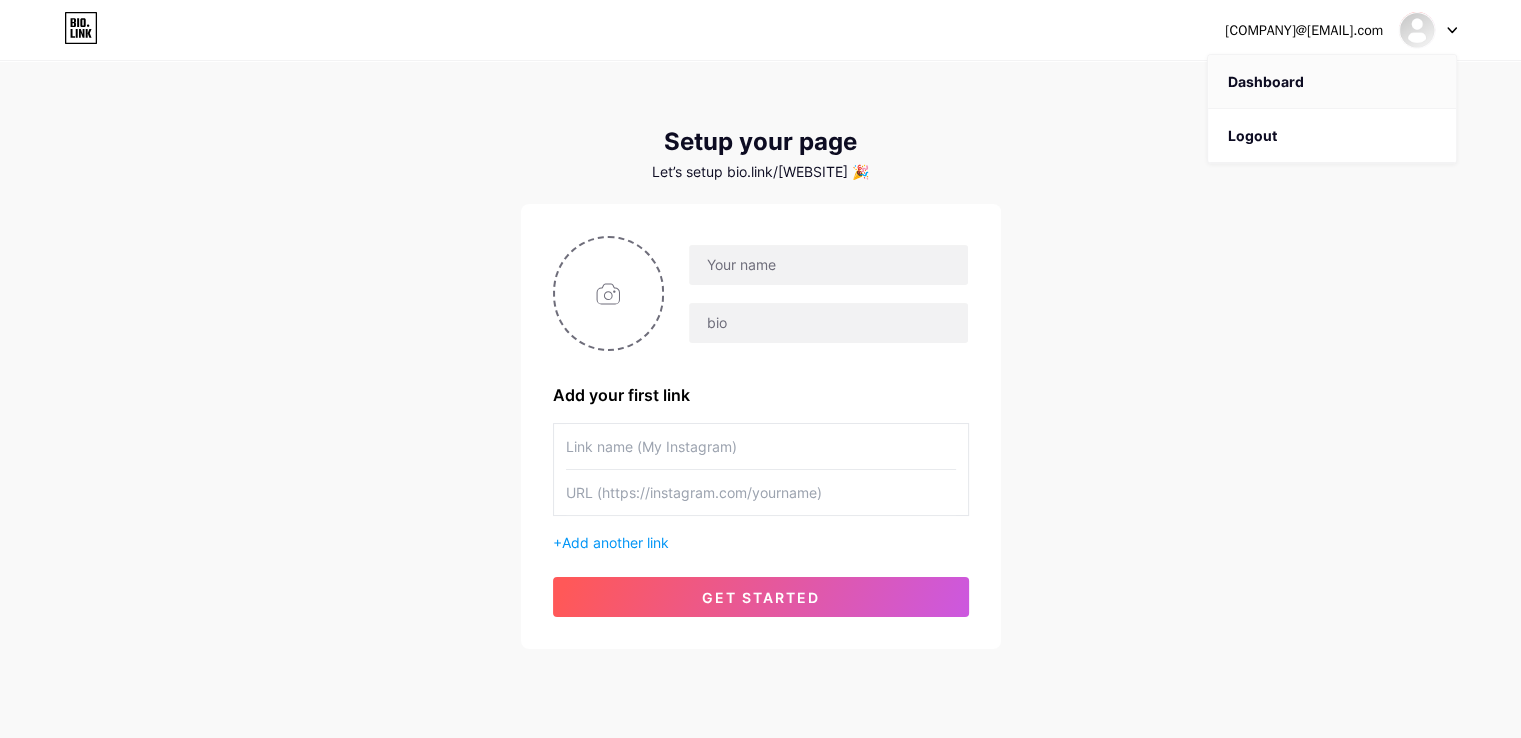 click on "Dashboard" at bounding box center (1332, 82) 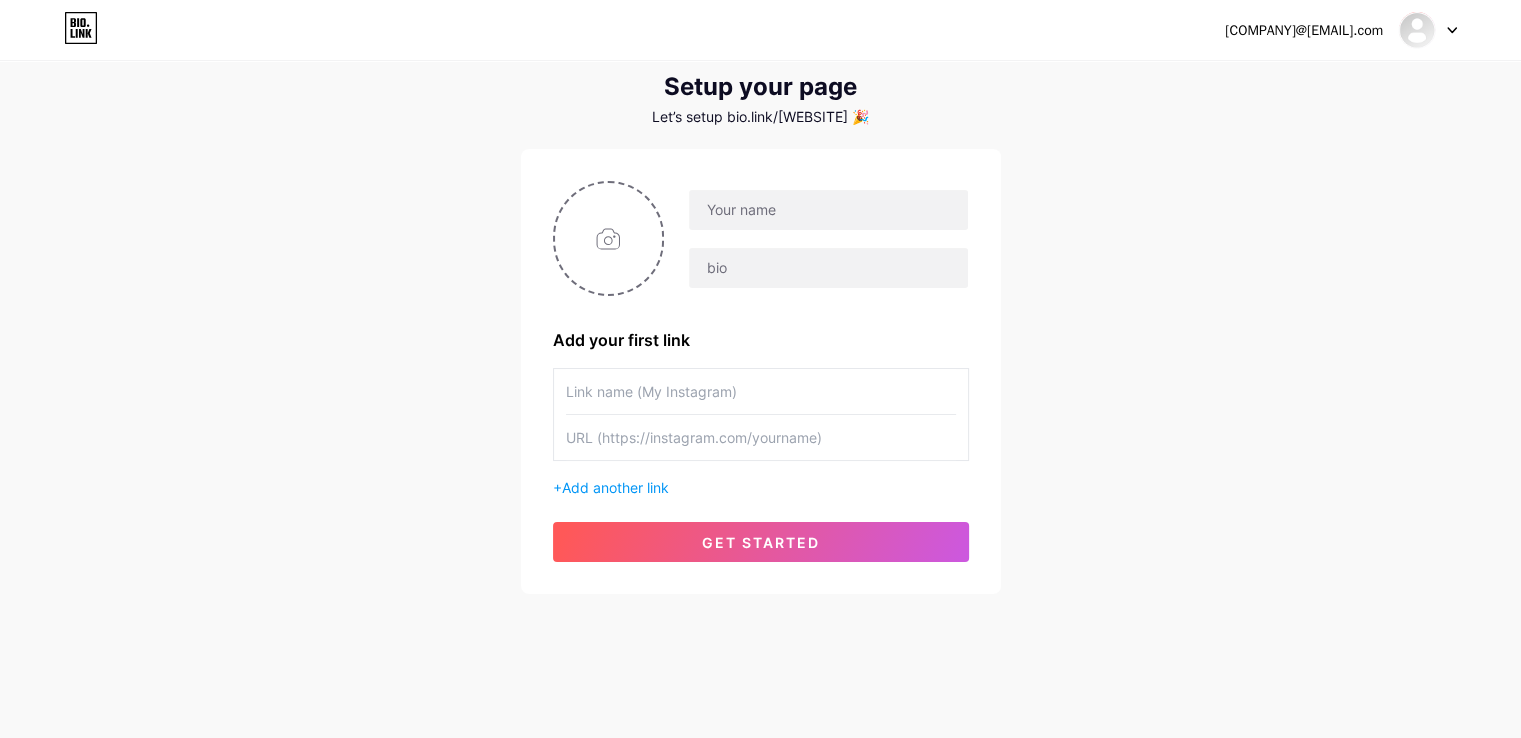 scroll, scrollTop: 0, scrollLeft: 0, axis: both 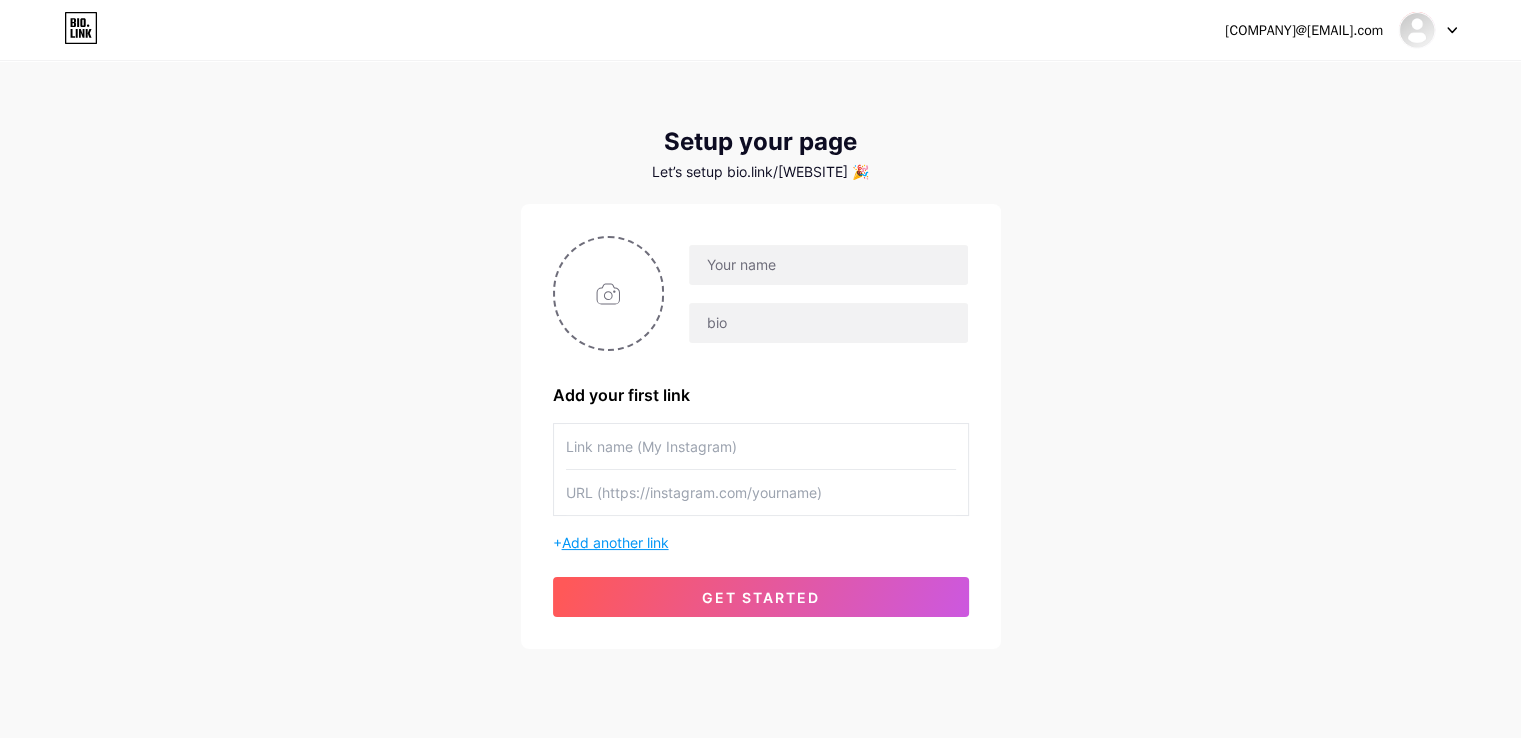 click on "Add another link" at bounding box center (615, 542) 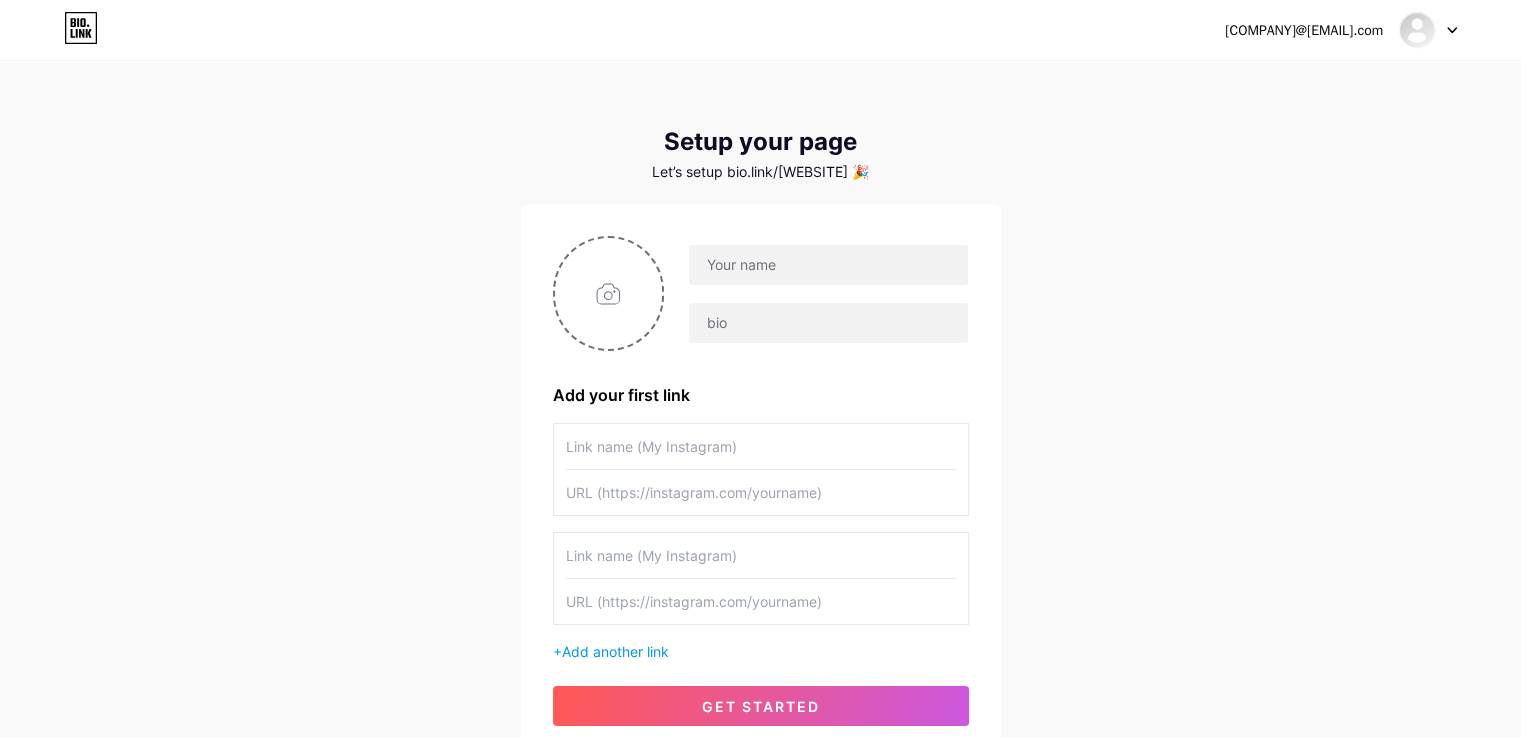 click at bounding box center [761, 555] 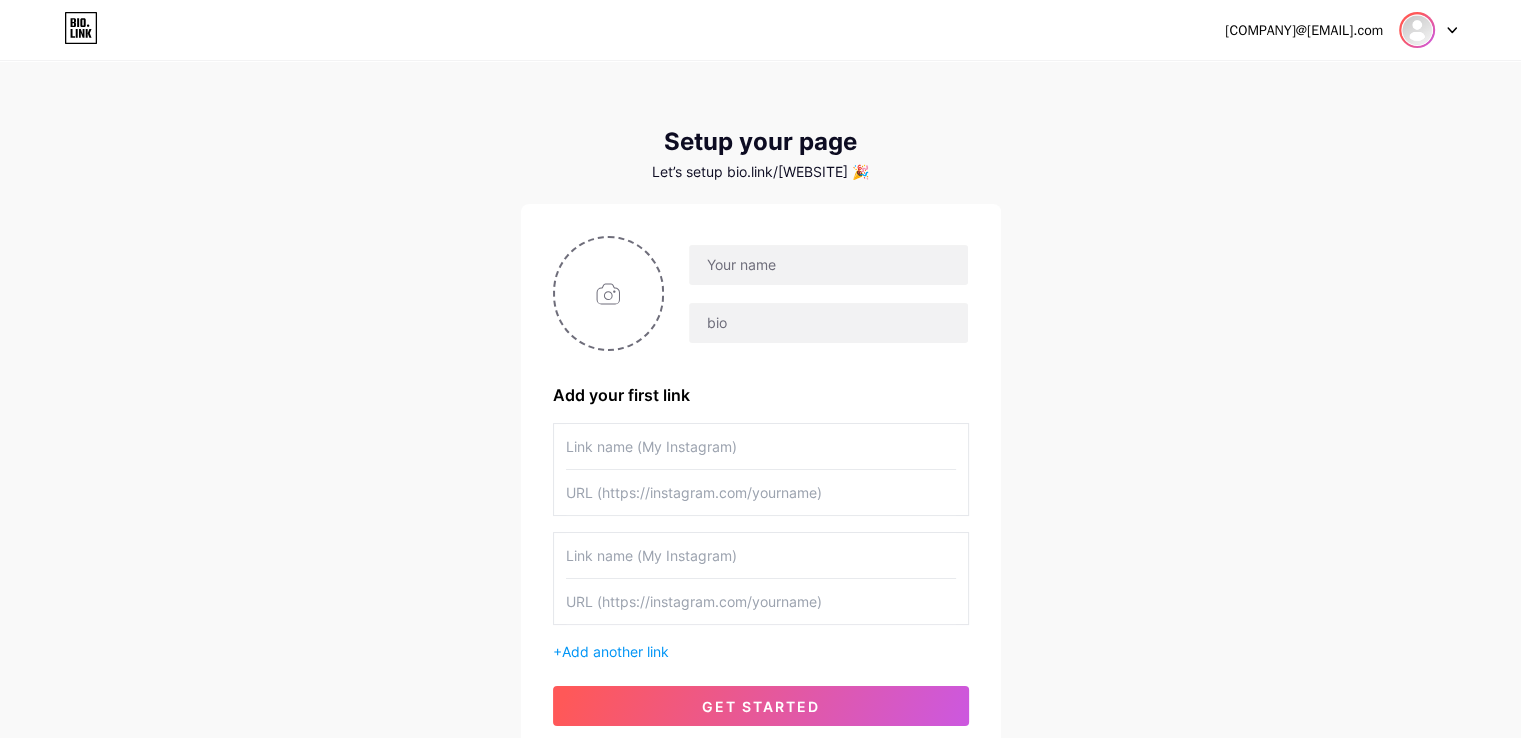 click at bounding box center (1417, 30) 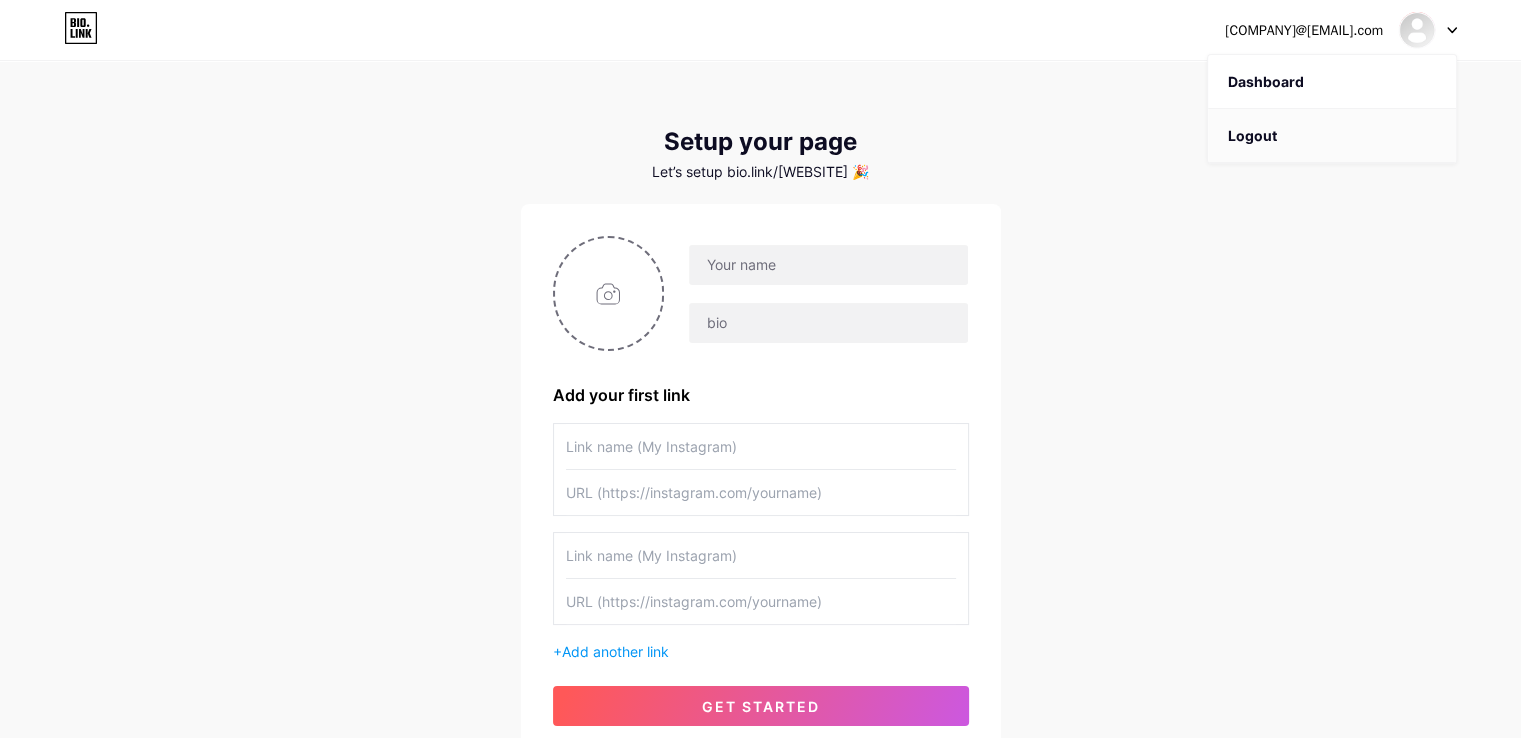 click on "Logout" at bounding box center [1332, 136] 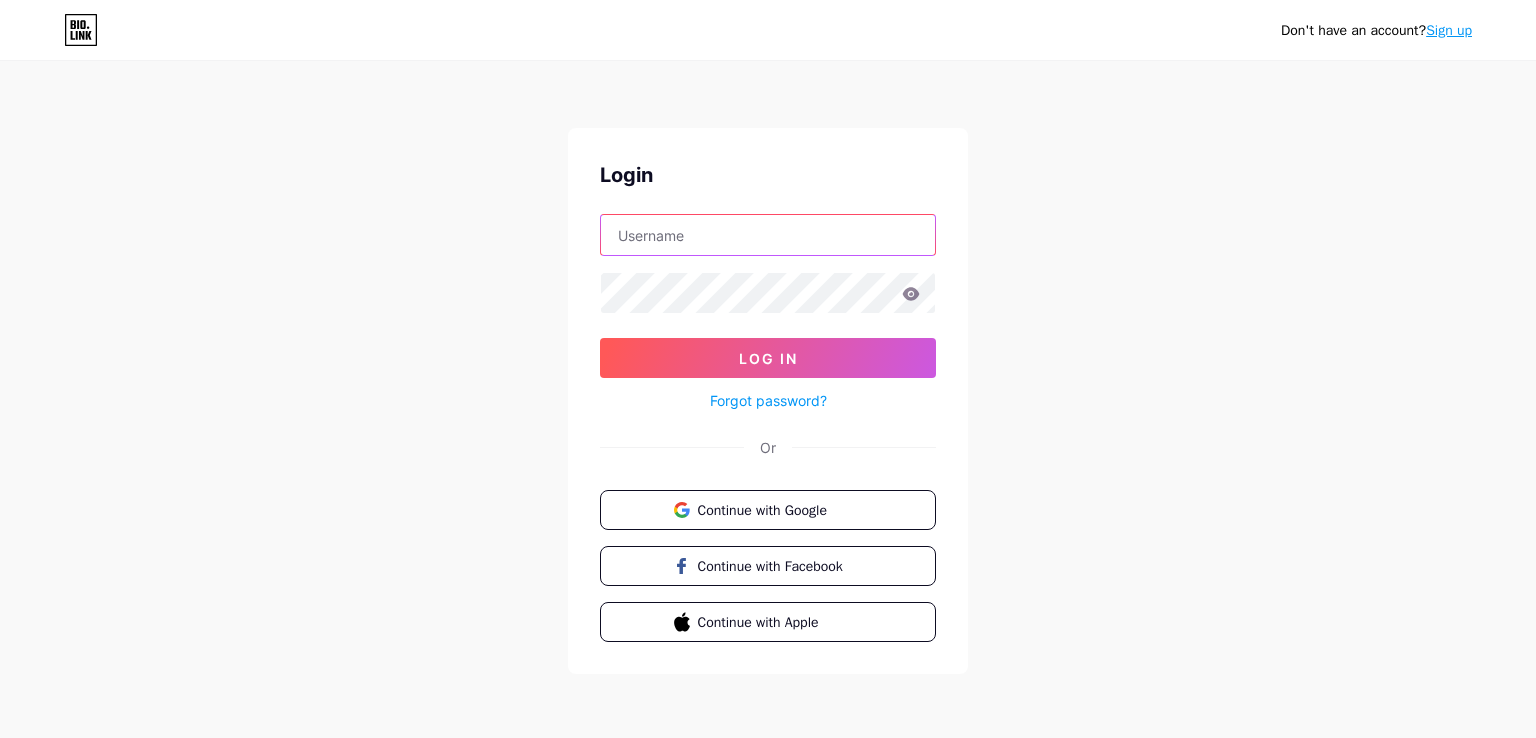 click at bounding box center [768, 235] 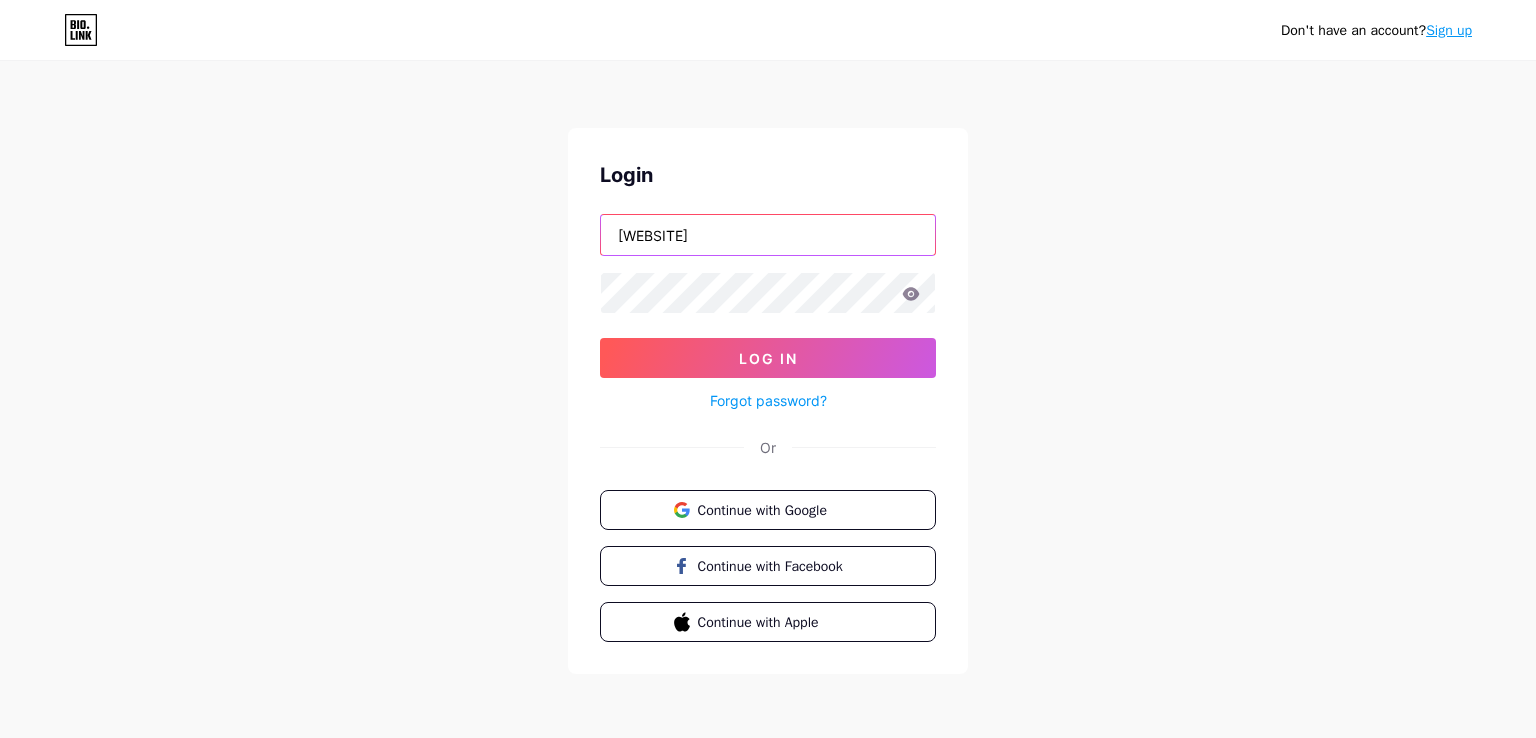type on "[WEBSITE]" 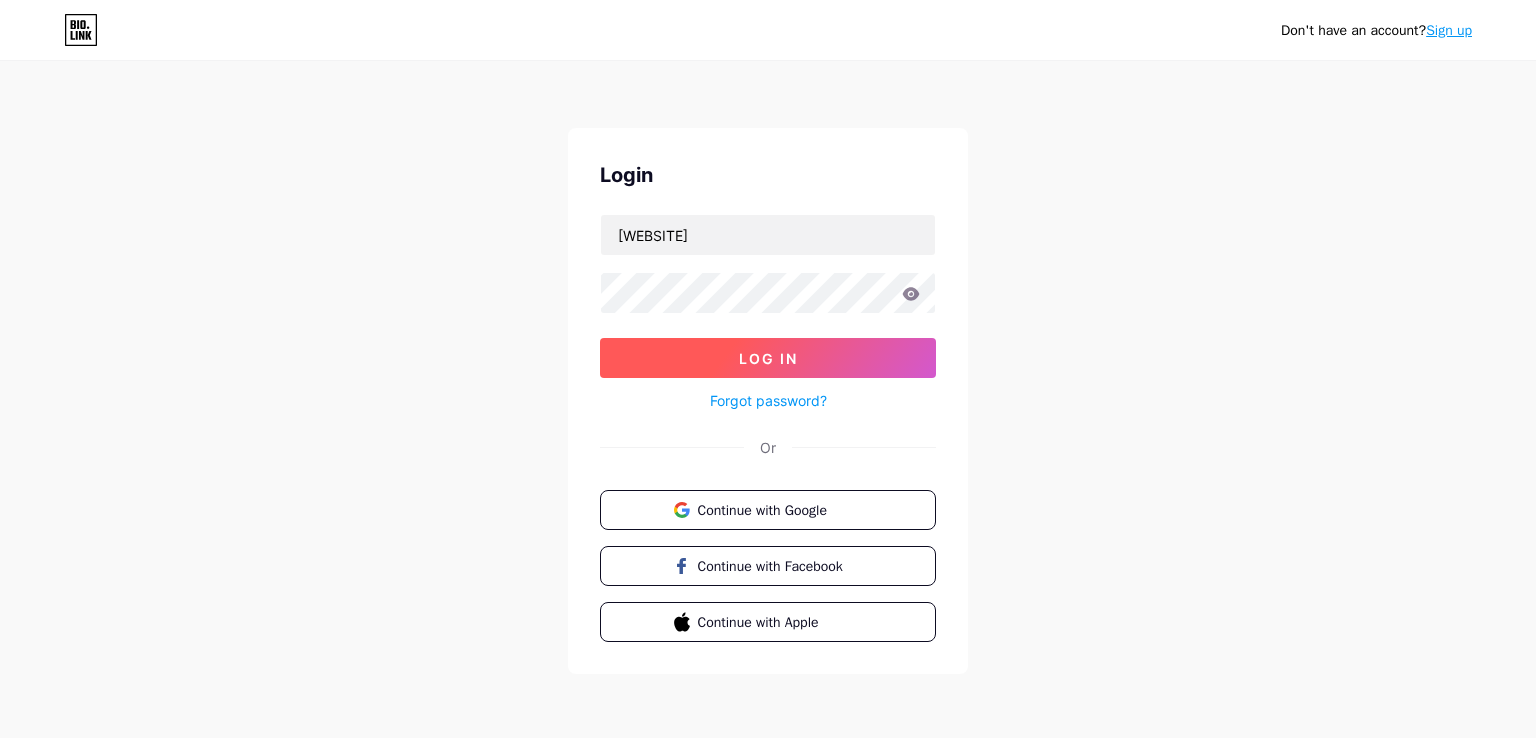 click on "Log In" at bounding box center [768, 358] 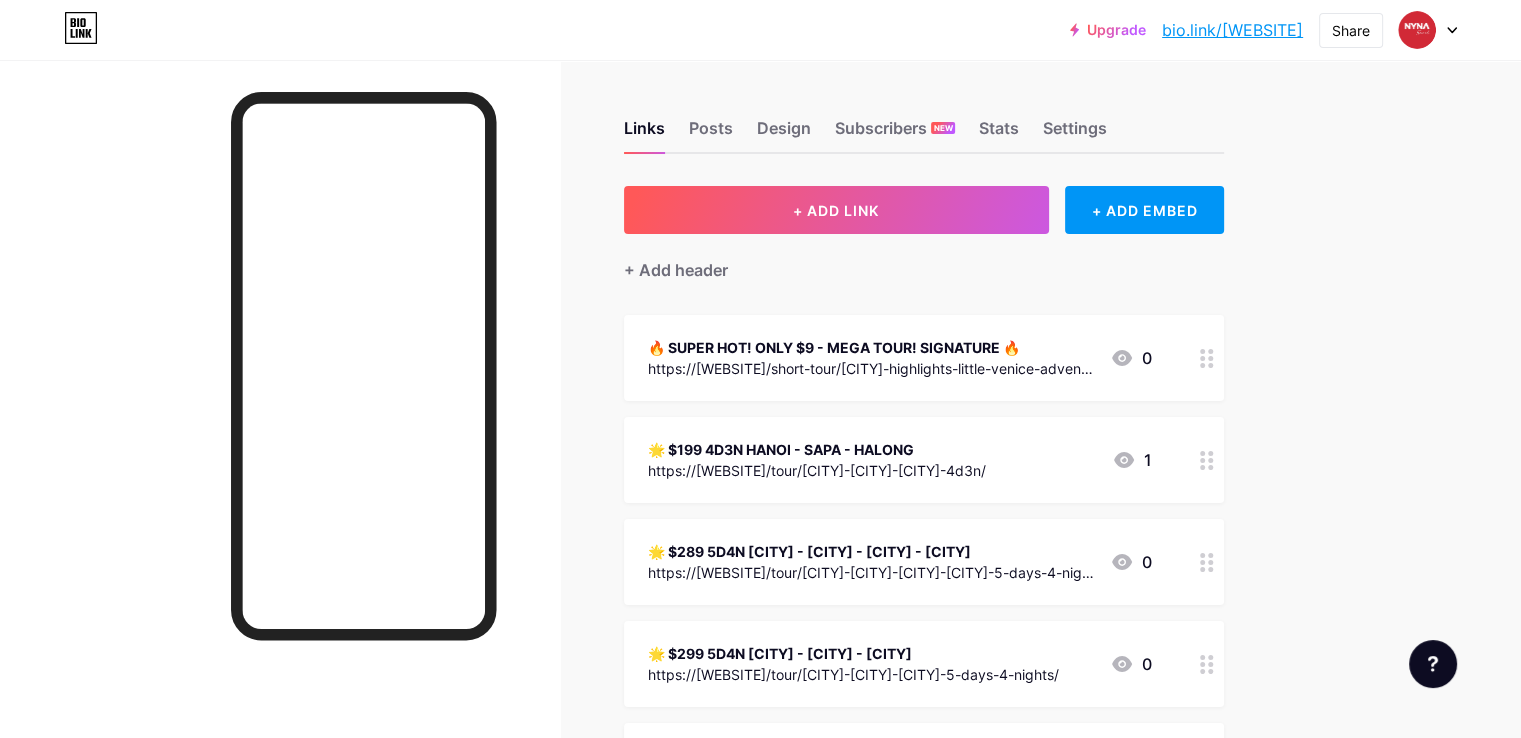 click on "Upgrade   bio.link/[WEBSITE]   bio.link/[WEBSITE]   Share               Switch accounts     [COMPANY] Travel | be - U - full Vietnam   bio.link/[WEBSITE]       + Add a new page        Account settings   Logout   Link Copied
Links
Posts
Design
Subscribers
NEW
Stats
Settings       + ADD LINK     + ADD EMBED
+ Add header
🔥 SUPER HOT! ONLY $9 - MEGA TOUR! SIGNATURE 🔥
https://[WEBSITE]/short-tour/[CITY]-highlights-little-venice-adventure/
0
🌟 $199 4D3N [CITY] - [CITY] - [CITY]
https://[WEBSITE]/tour/[CITY]-[CITY]-[CITY]-4d3n/
1
🌟 $289 5D4N [CITY] - [CITY] - [CITY] - [CITY]
https://[WEBSITE]/tour/[CITY]-[CITY]-[CITY]-[CITY]-5-days-4-nights/
0" at bounding box center [760, 881] 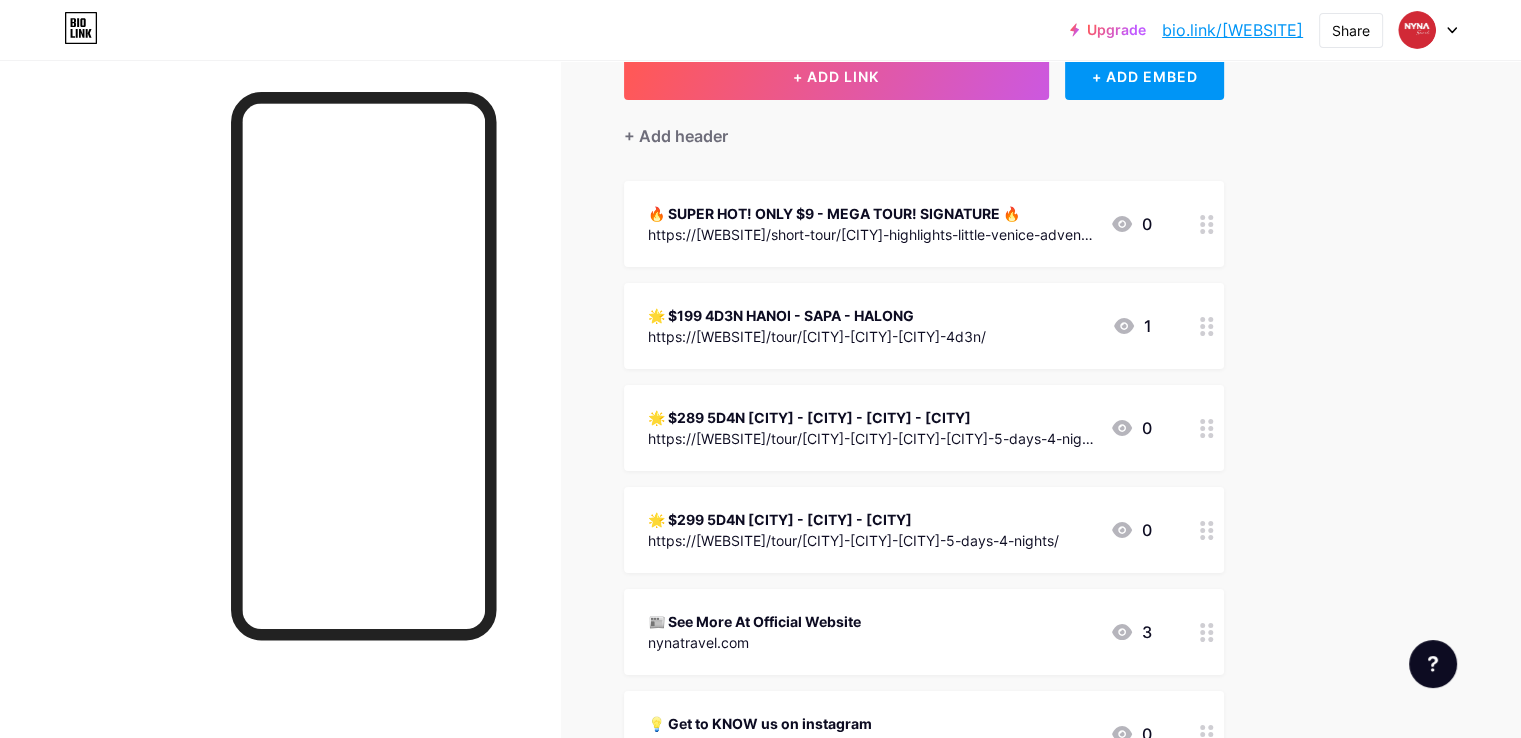 scroll, scrollTop: 132, scrollLeft: 0, axis: vertical 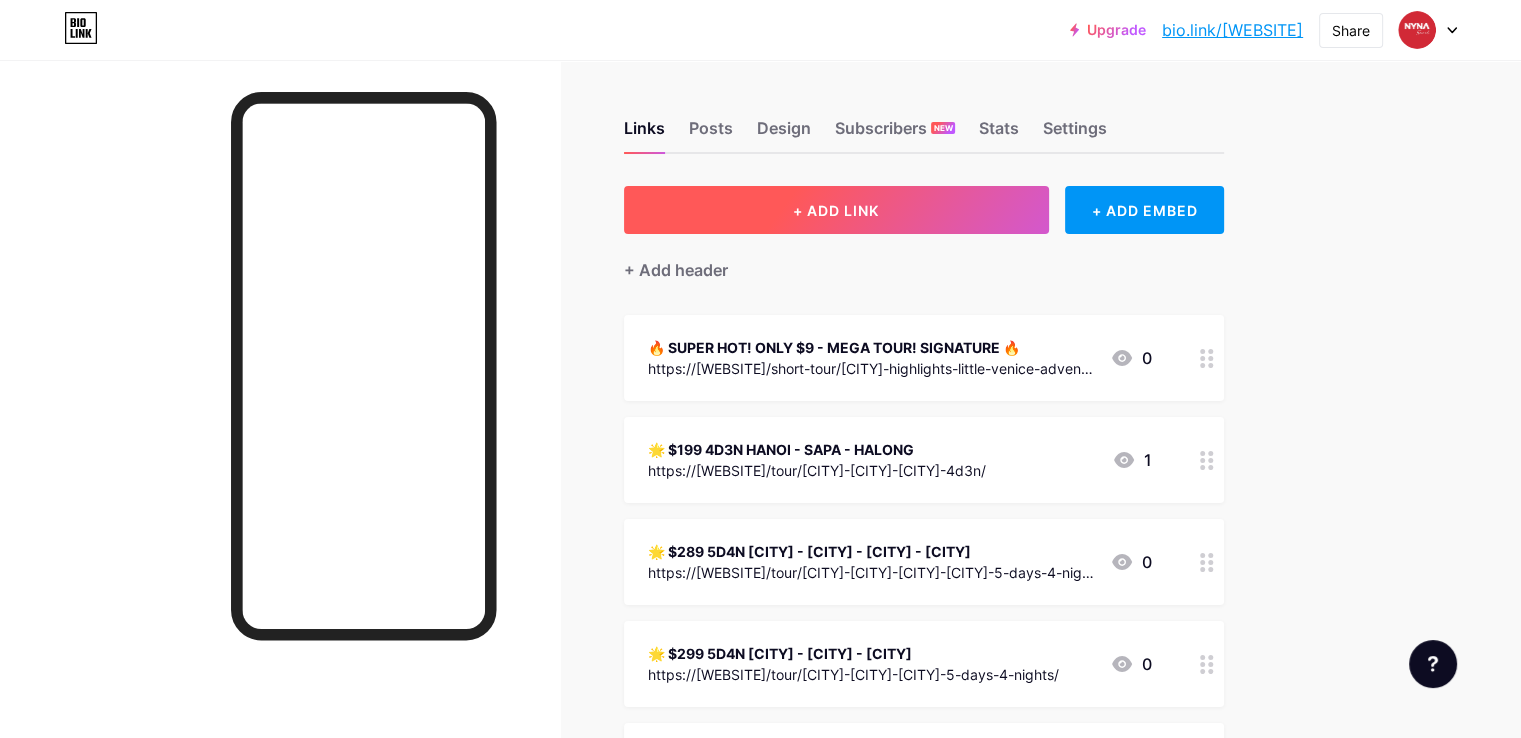 click on "+ ADD LINK" at bounding box center (836, 210) 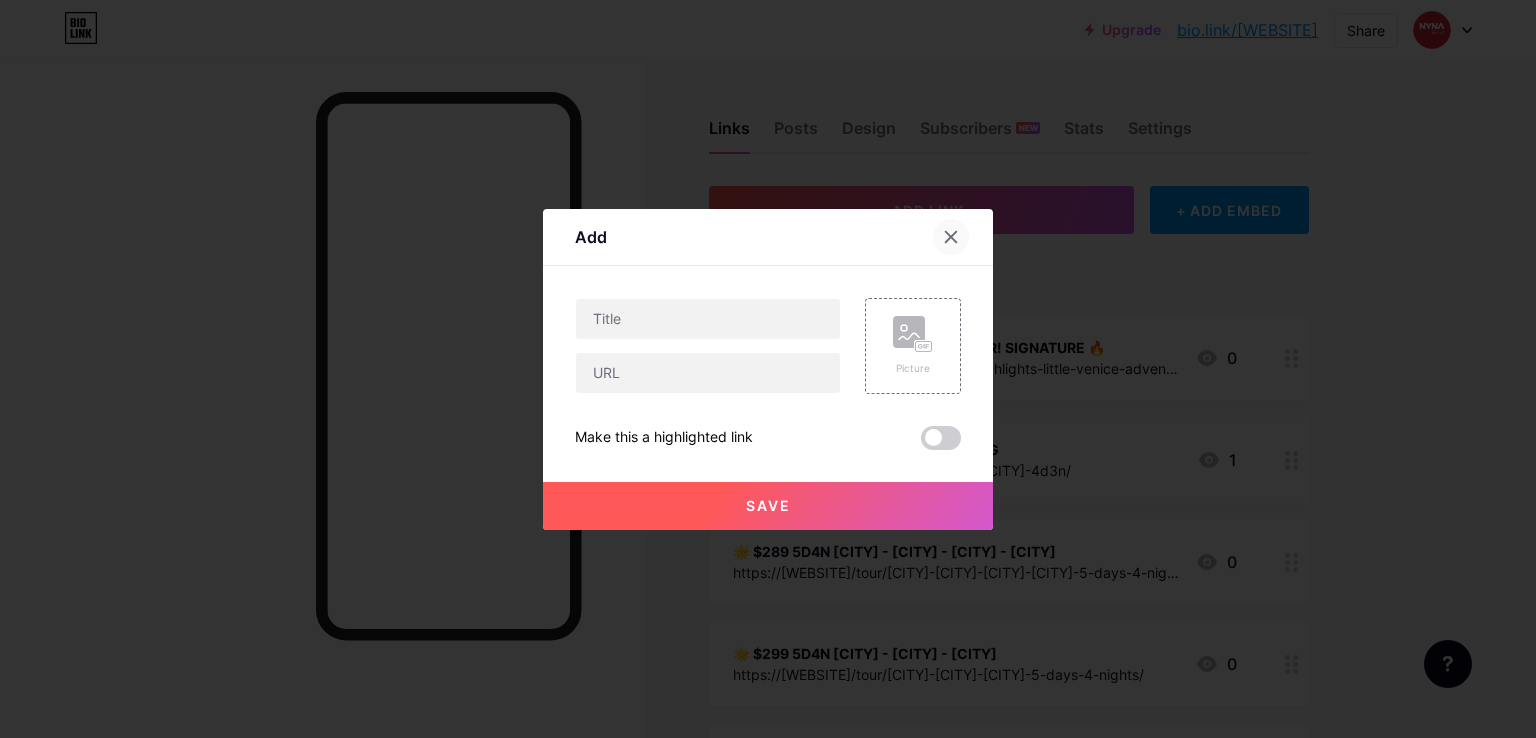 click 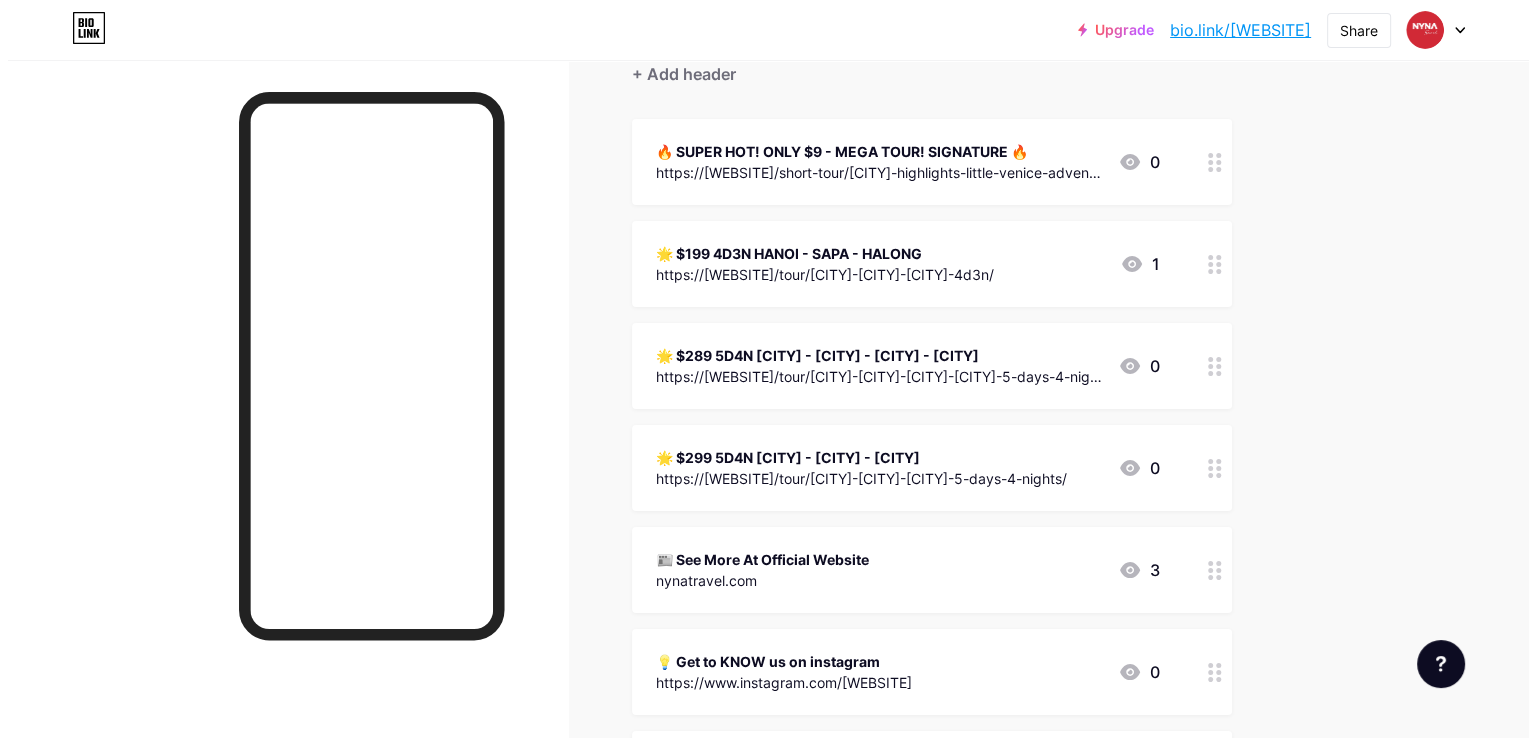 scroll, scrollTop: 128, scrollLeft: 0, axis: vertical 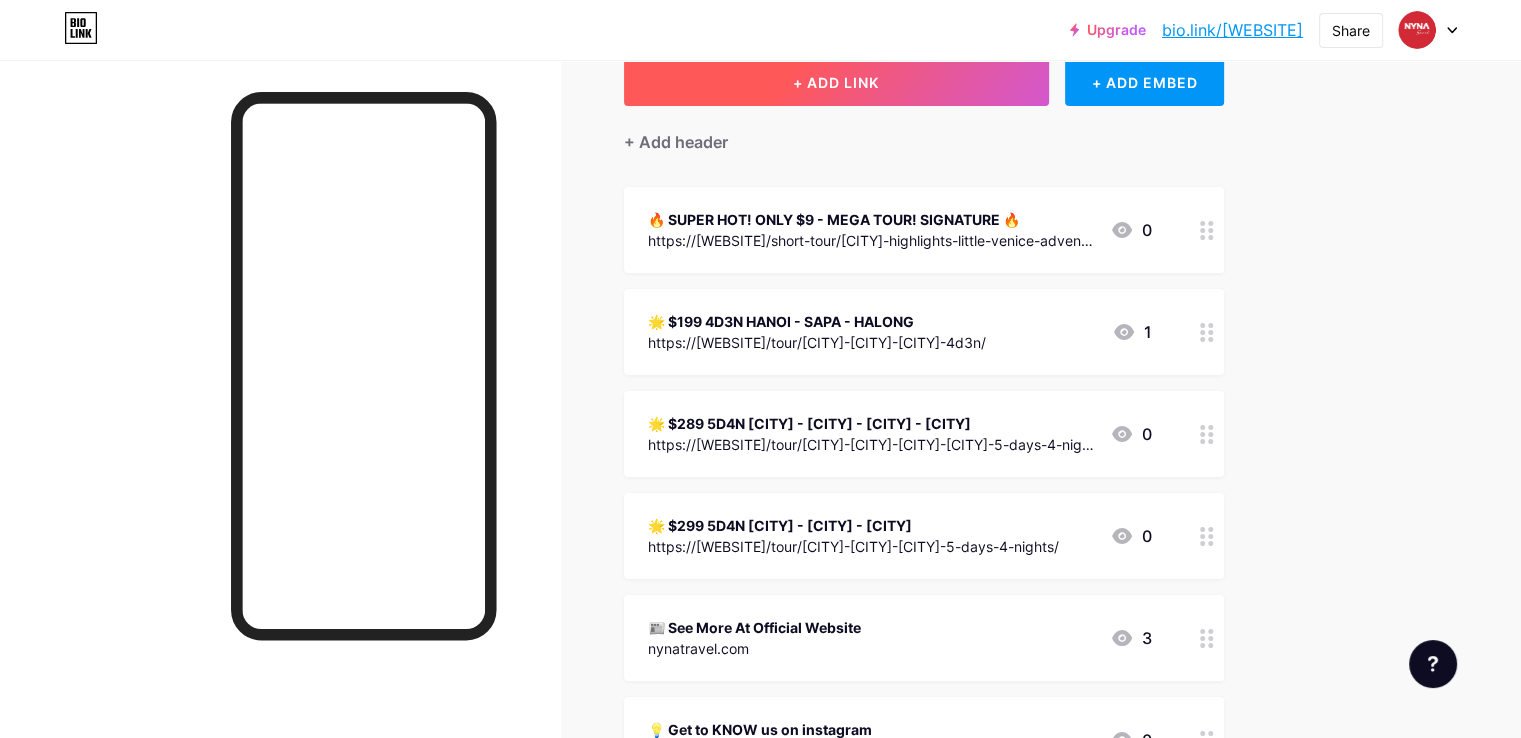 click on "+ ADD LINK" at bounding box center [836, 82] 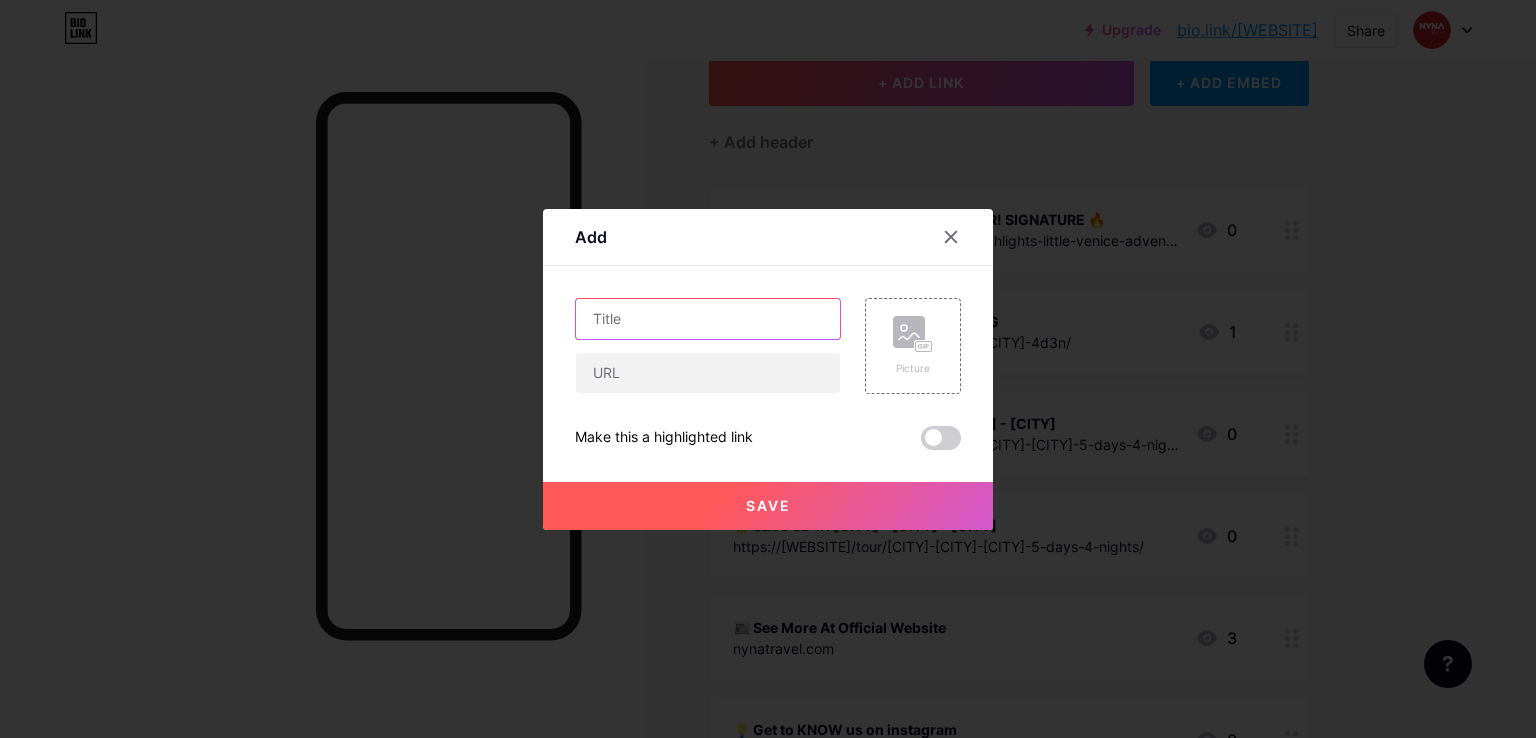 click at bounding box center [708, 319] 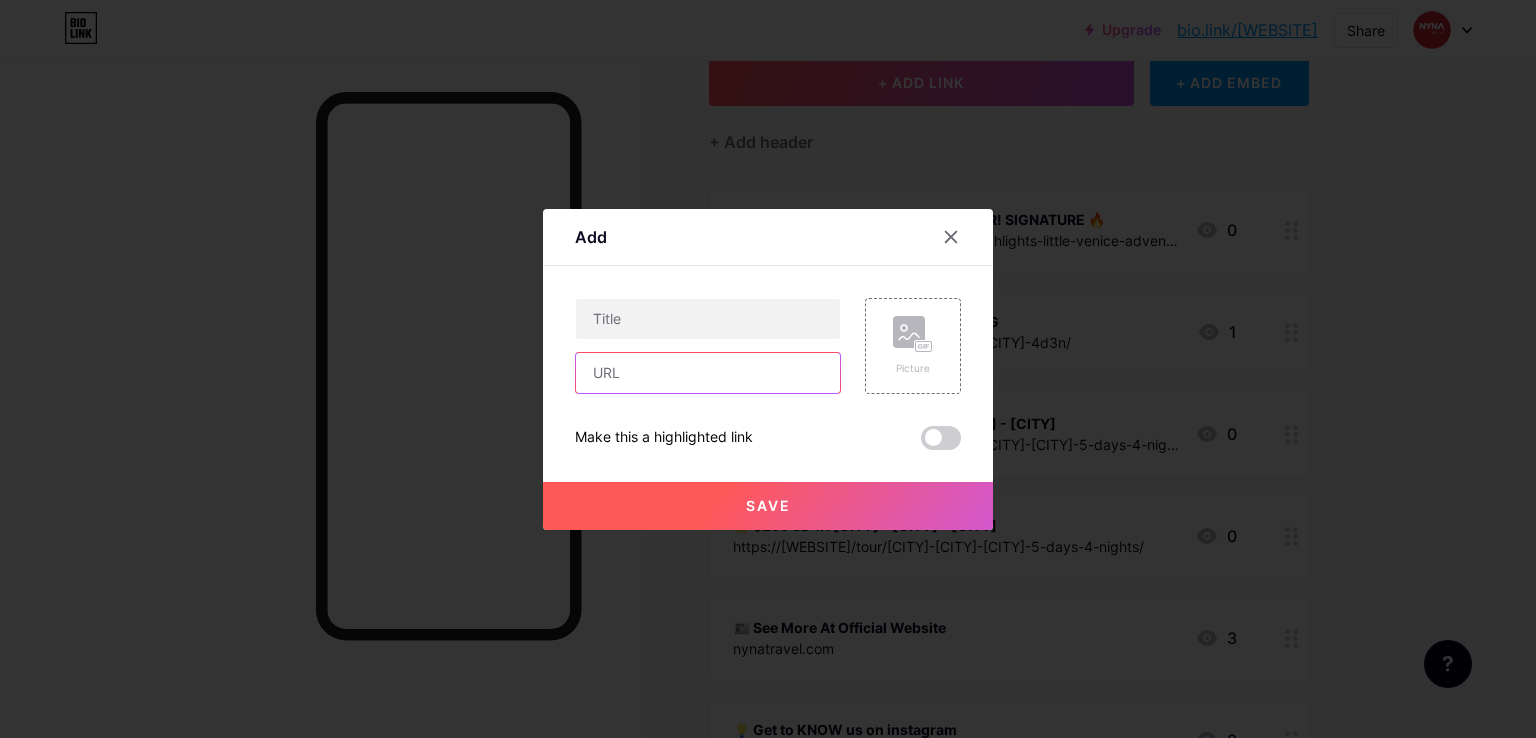 click at bounding box center [708, 373] 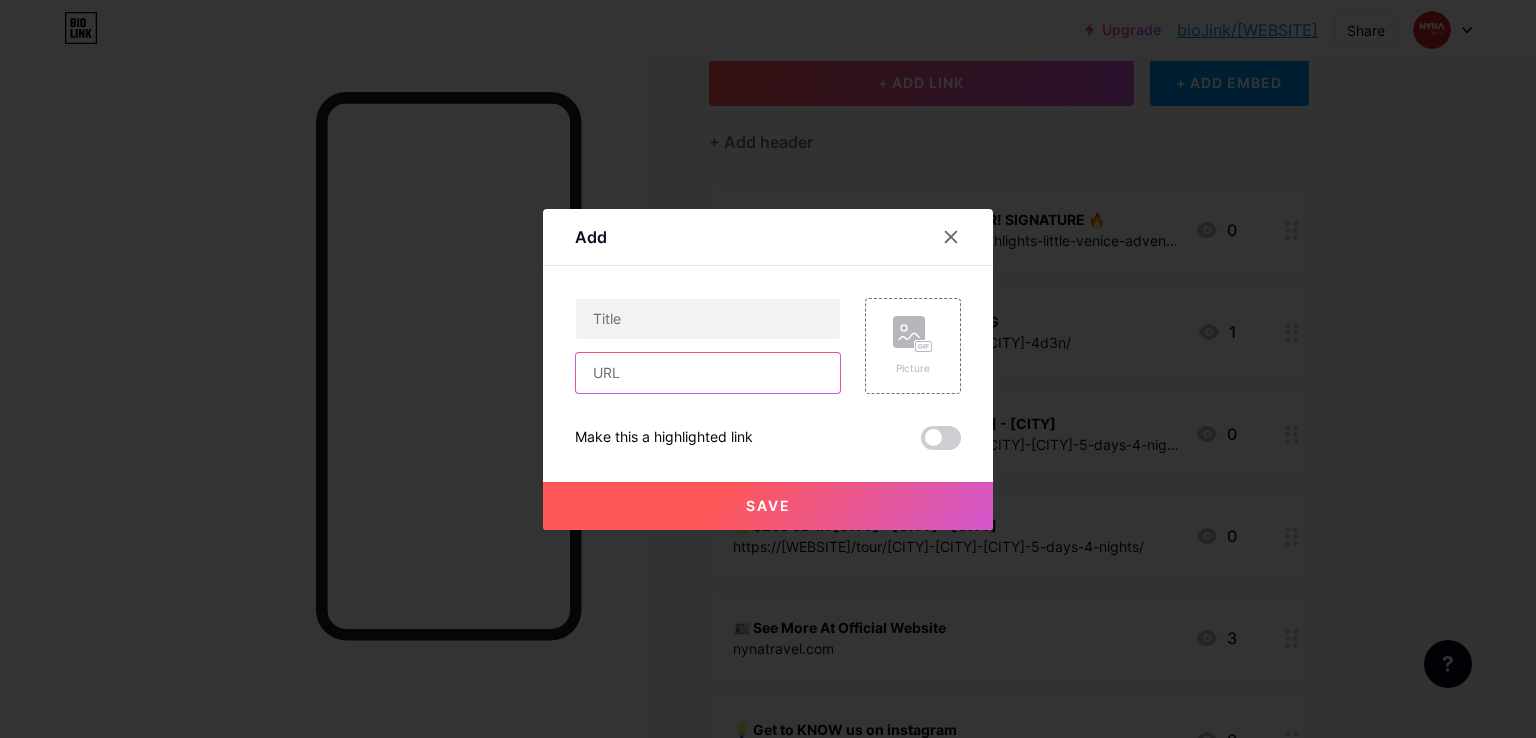 paste on "[USERNAME]@[NUMBER][LETTER]" 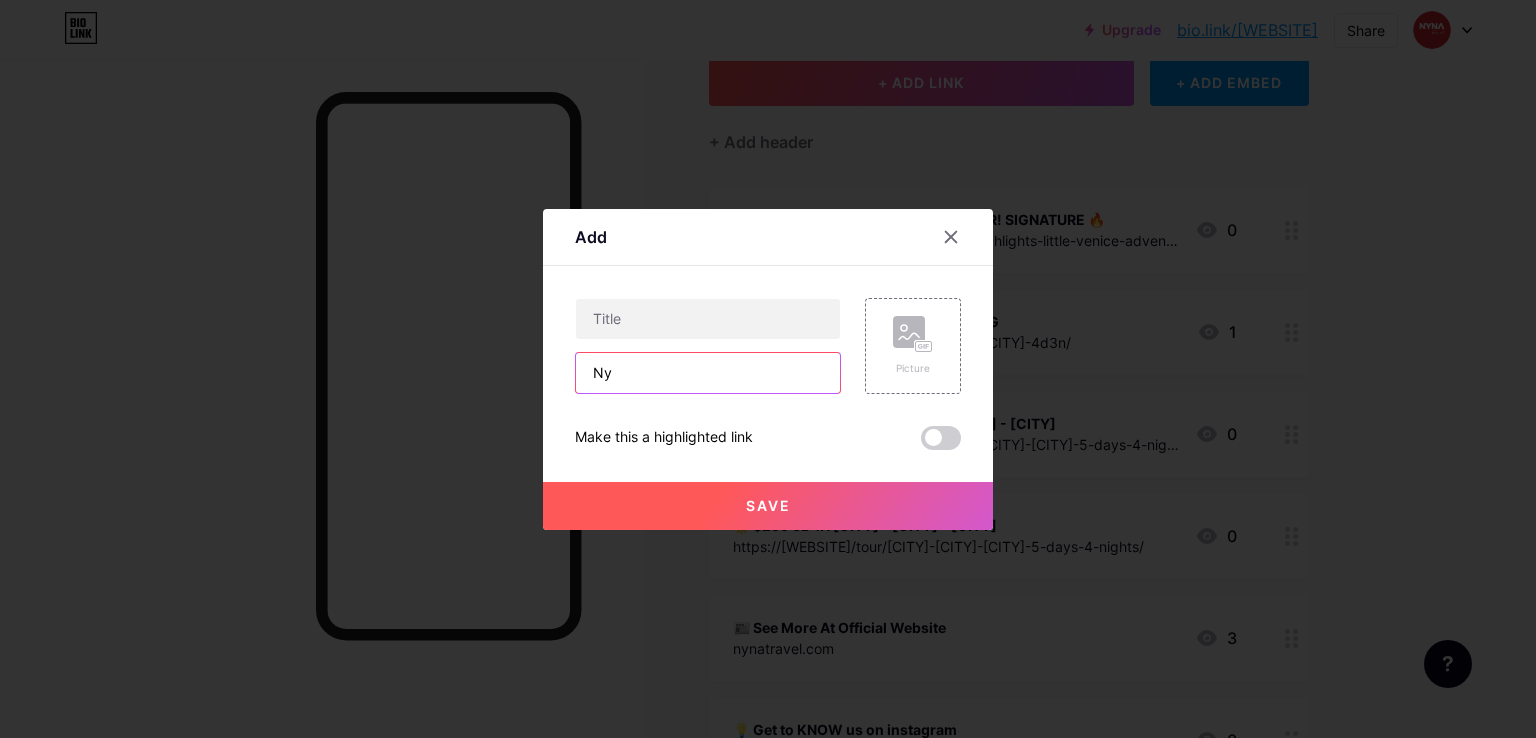 type on "N" 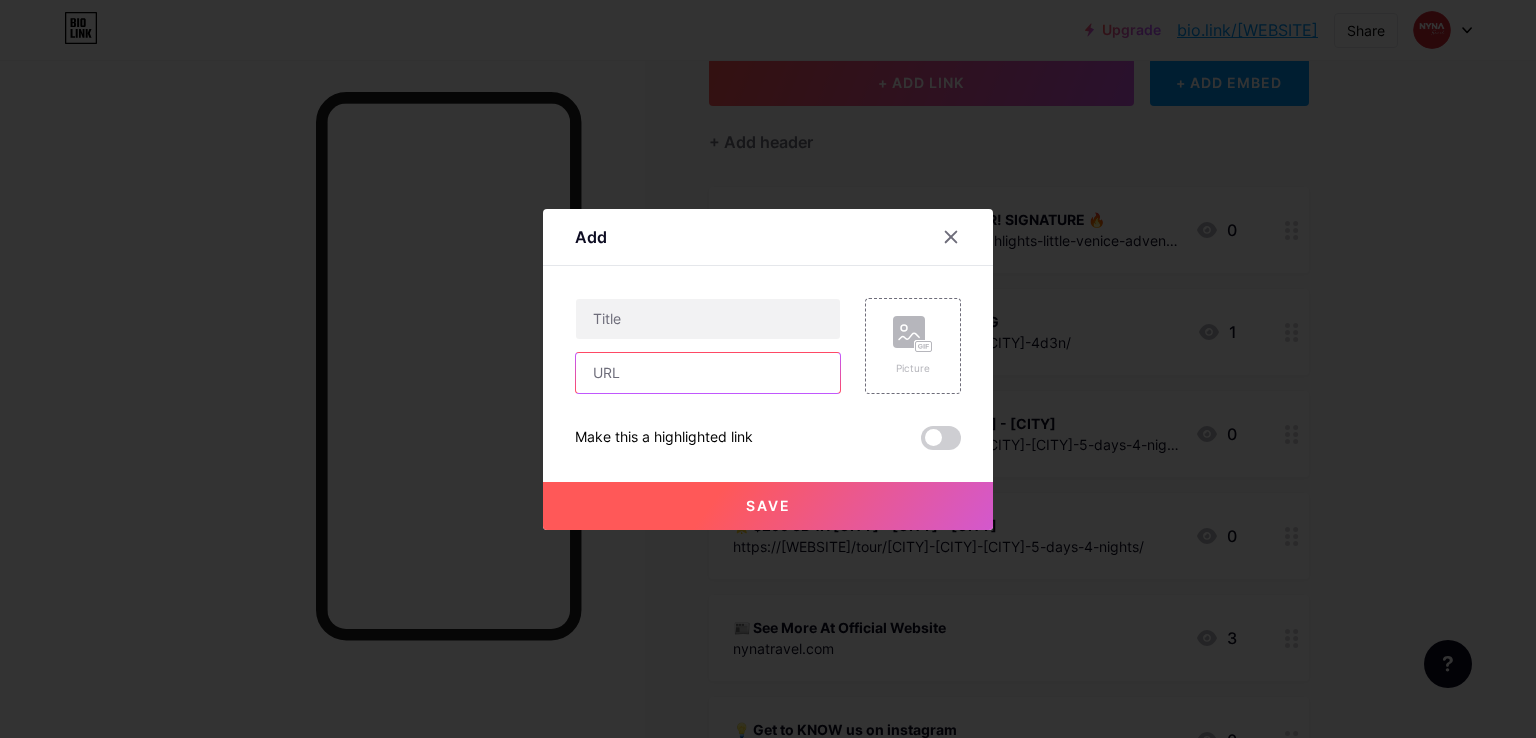 click at bounding box center (708, 373) 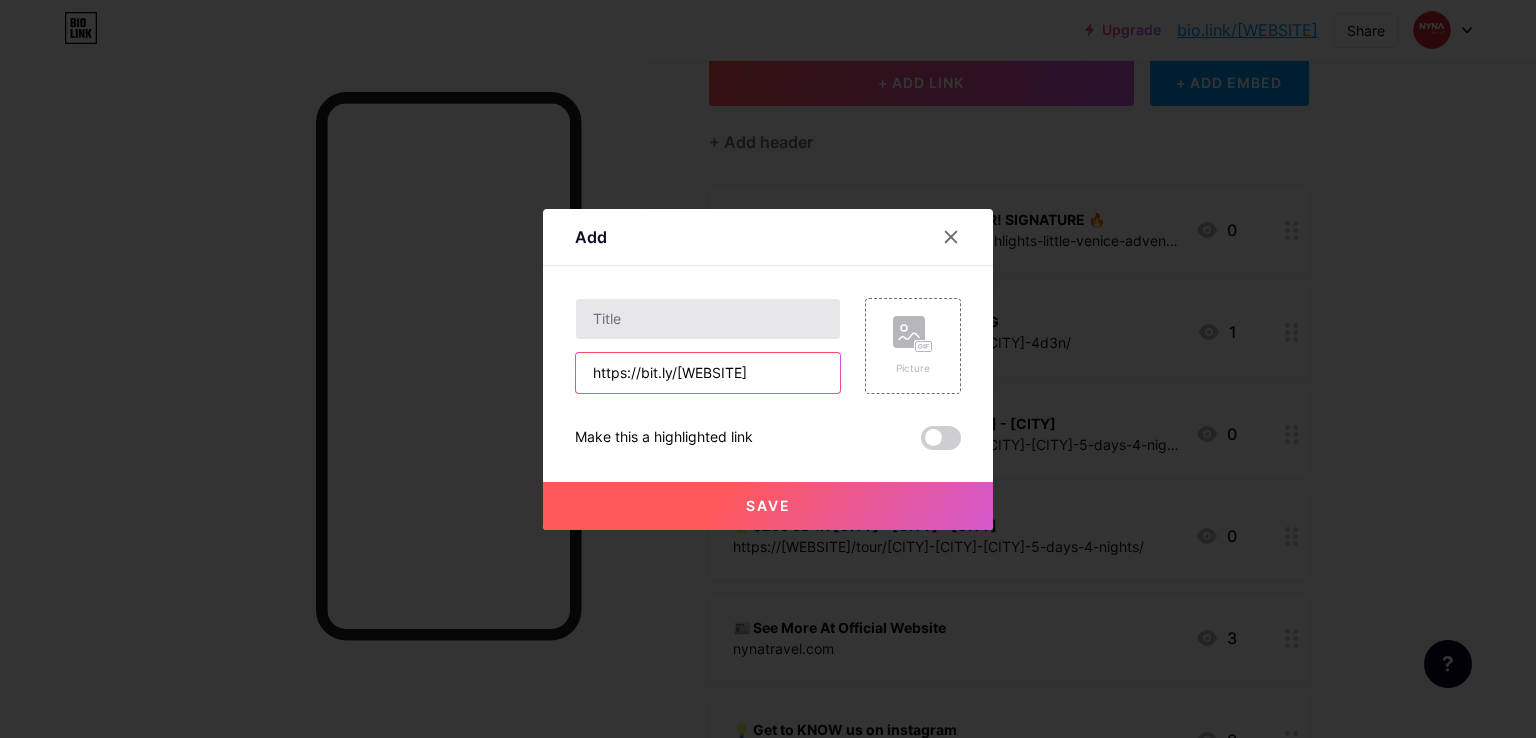 type on "https://bit.ly/[WEBSITE]" 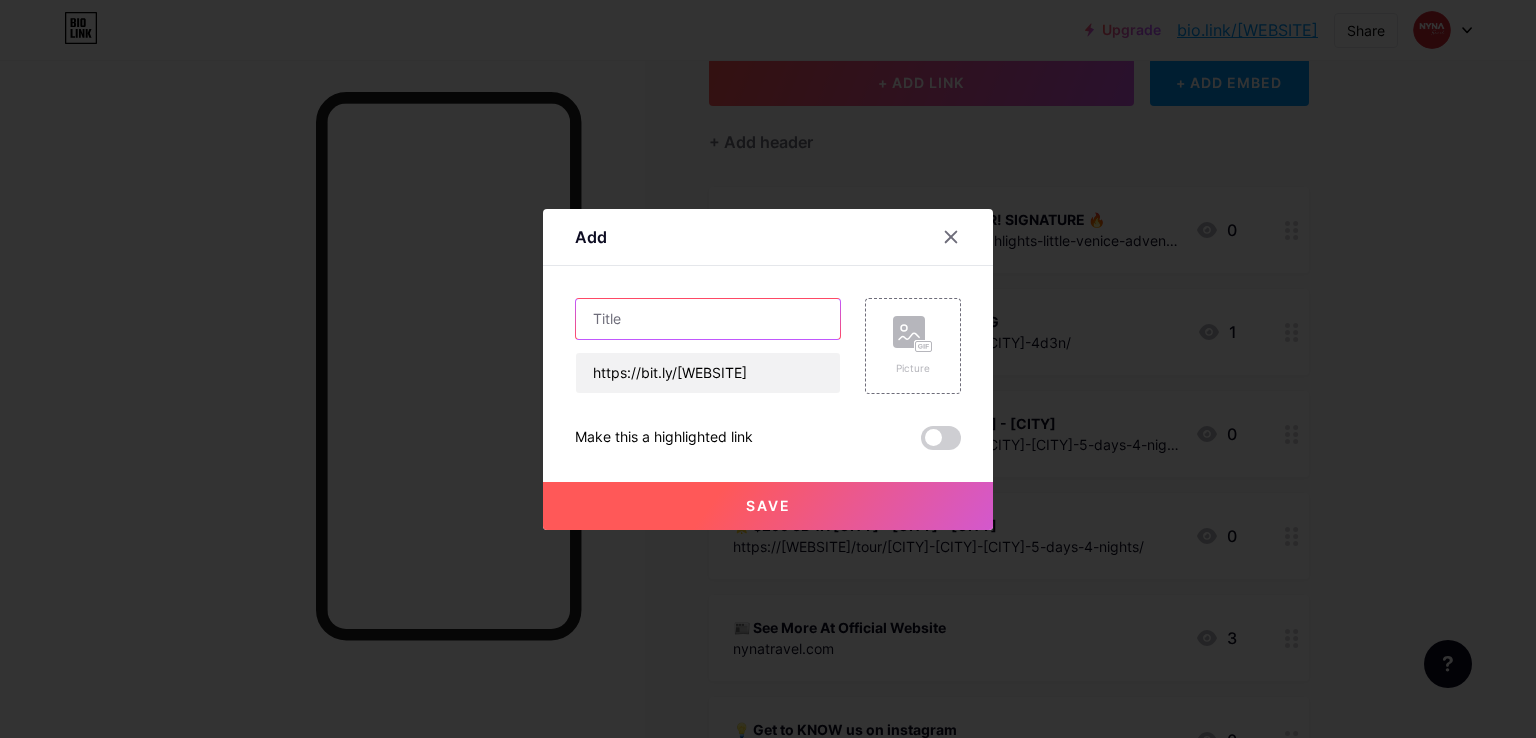 click at bounding box center [708, 319] 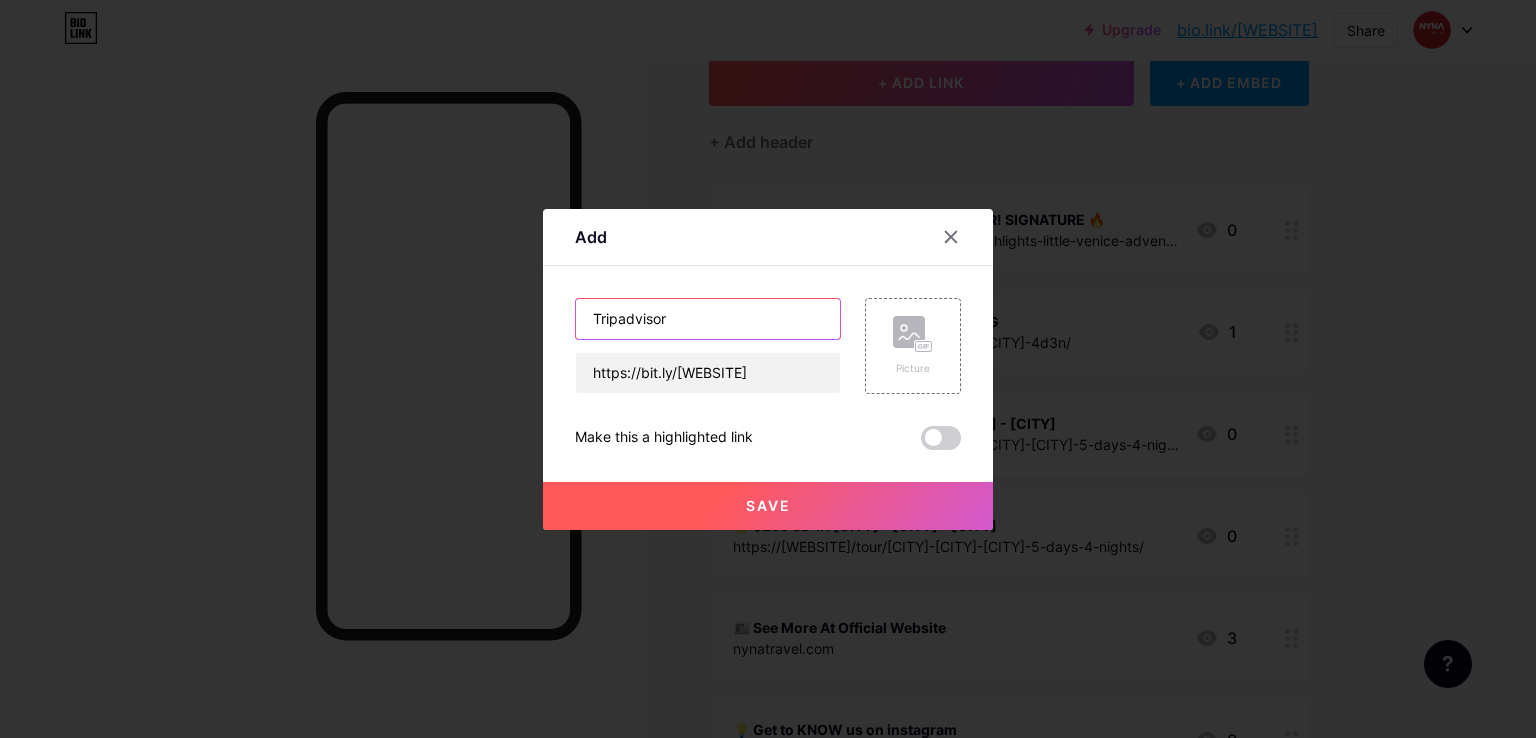 type on "Tripadvisor" 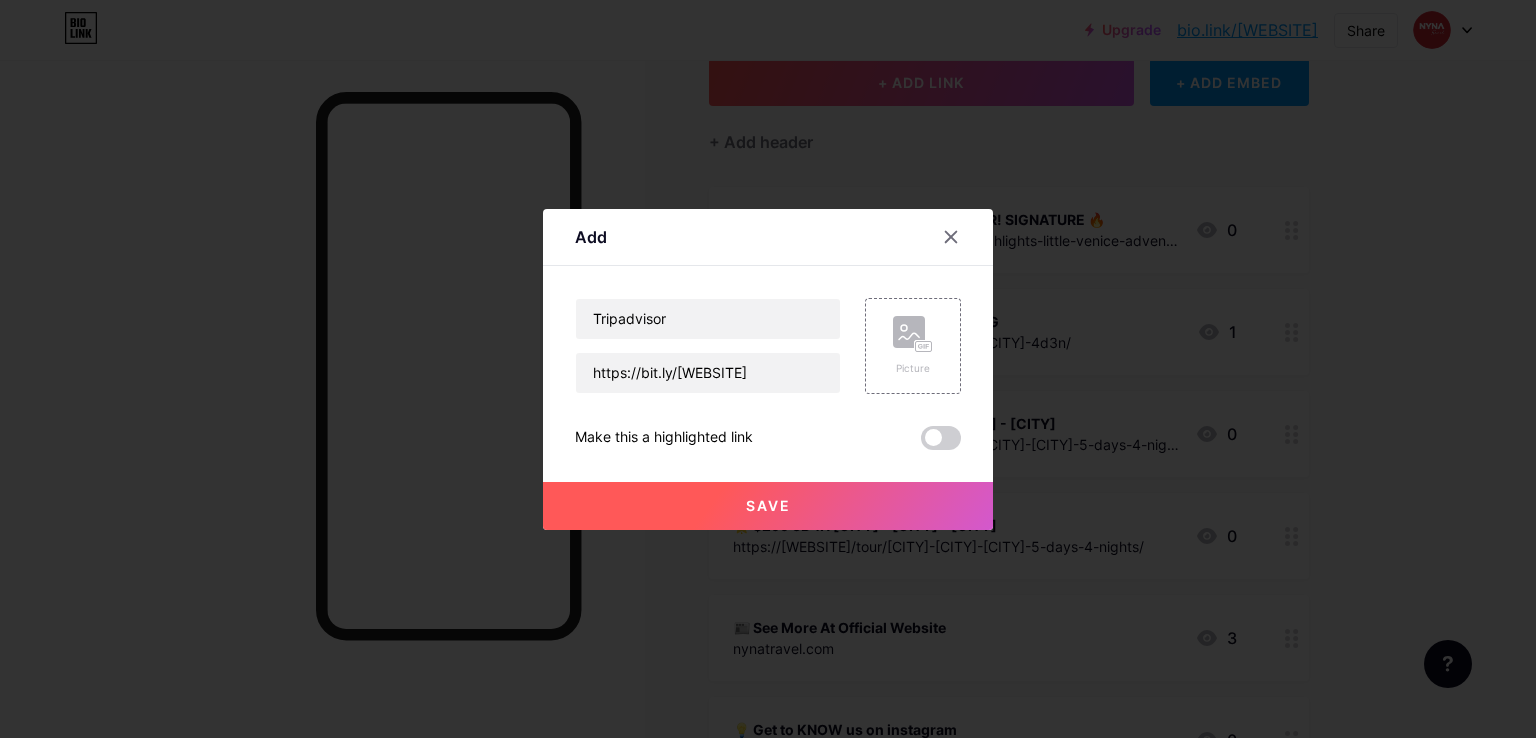 click on "Save" at bounding box center (768, 506) 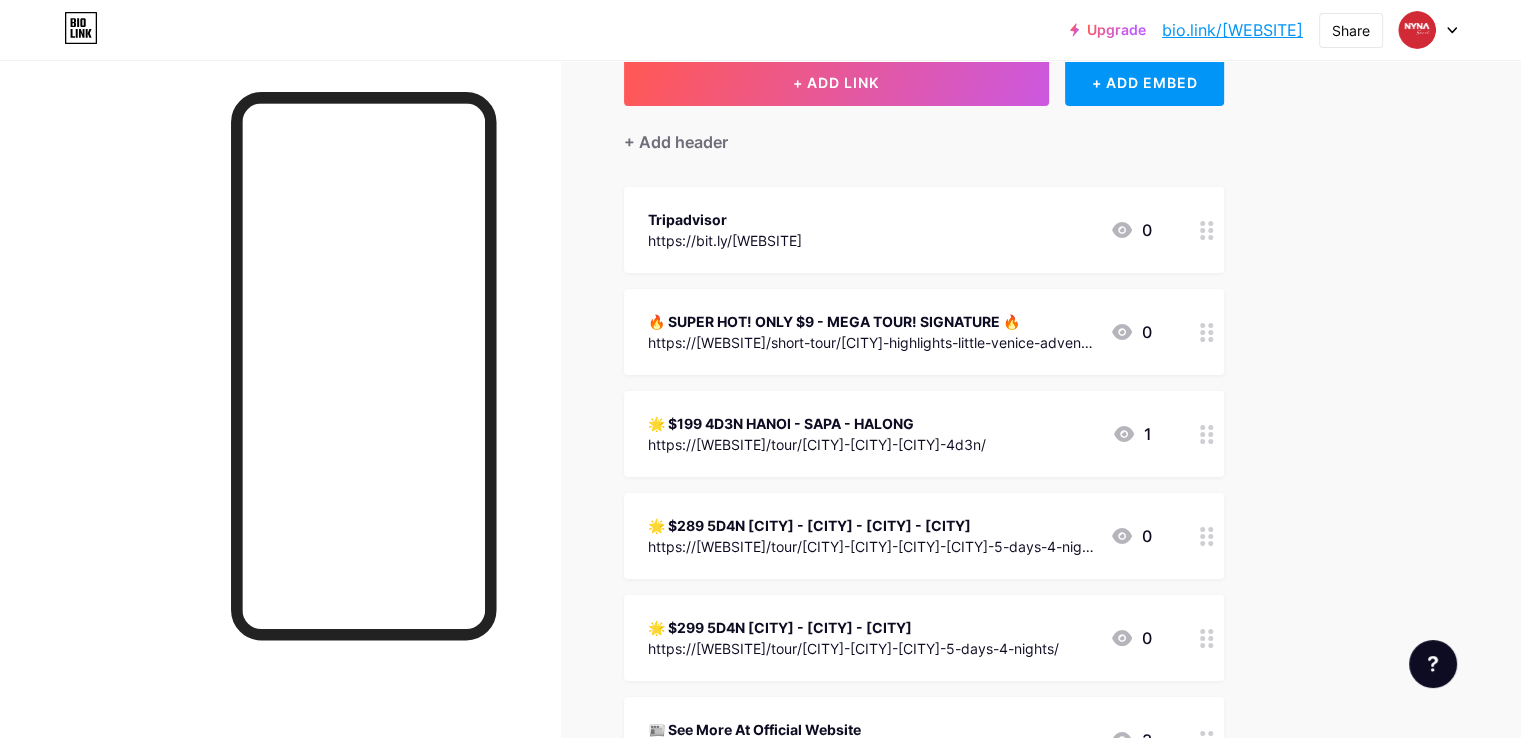 click on "Tripadvisor
https://bit.ly/[WEBSITE]
0" at bounding box center (900, 230) 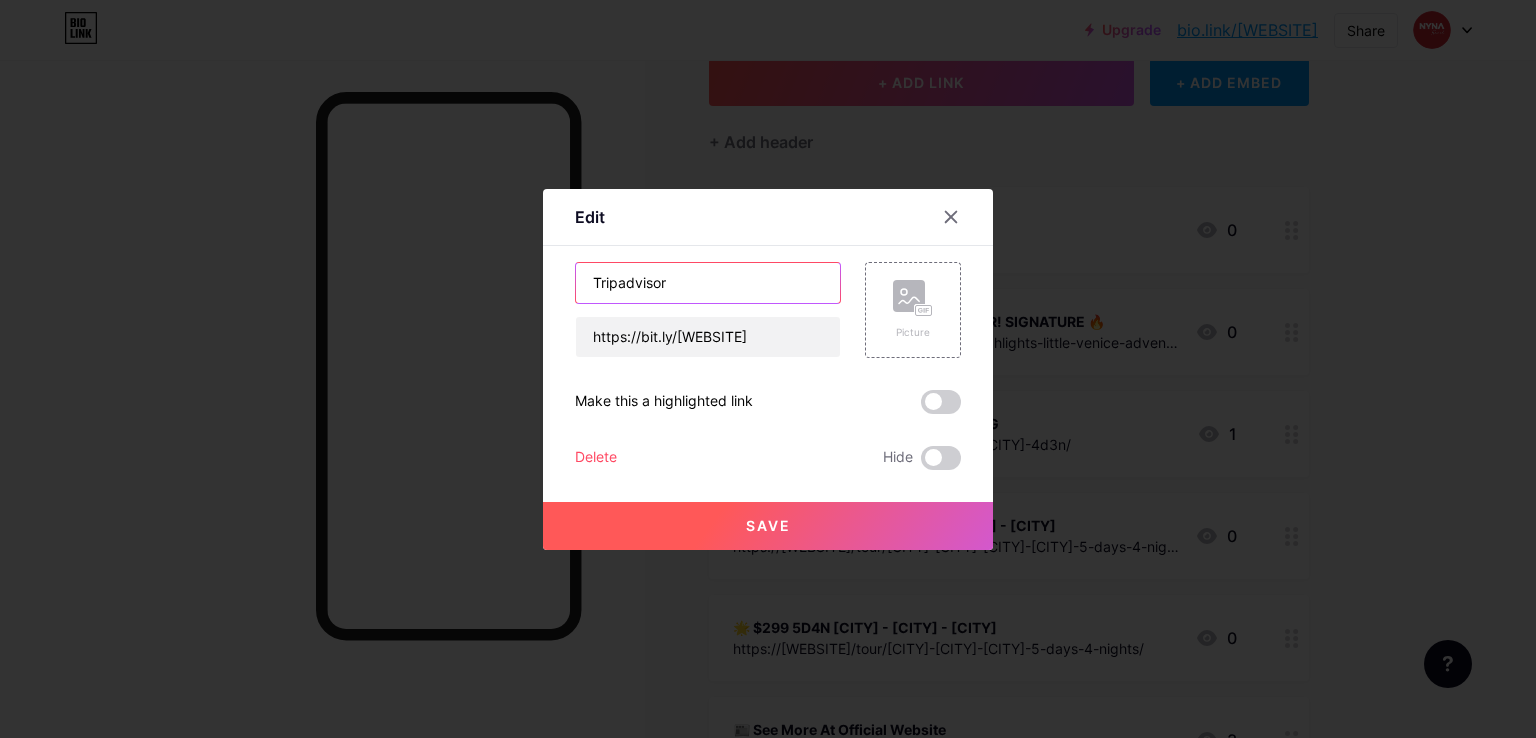 click on "Tripadvisor" at bounding box center [708, 283] 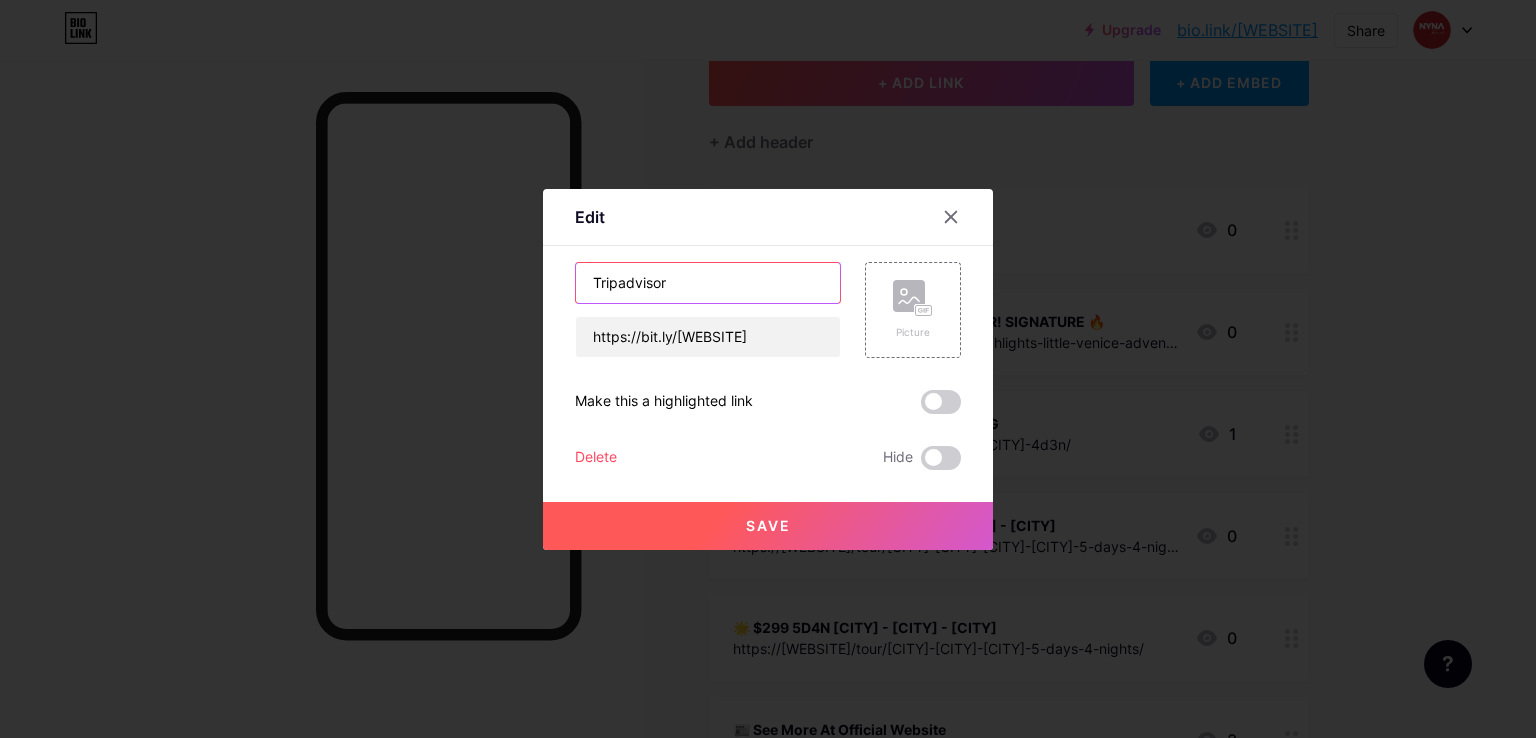 paste on "Travelers' Choice 2025" 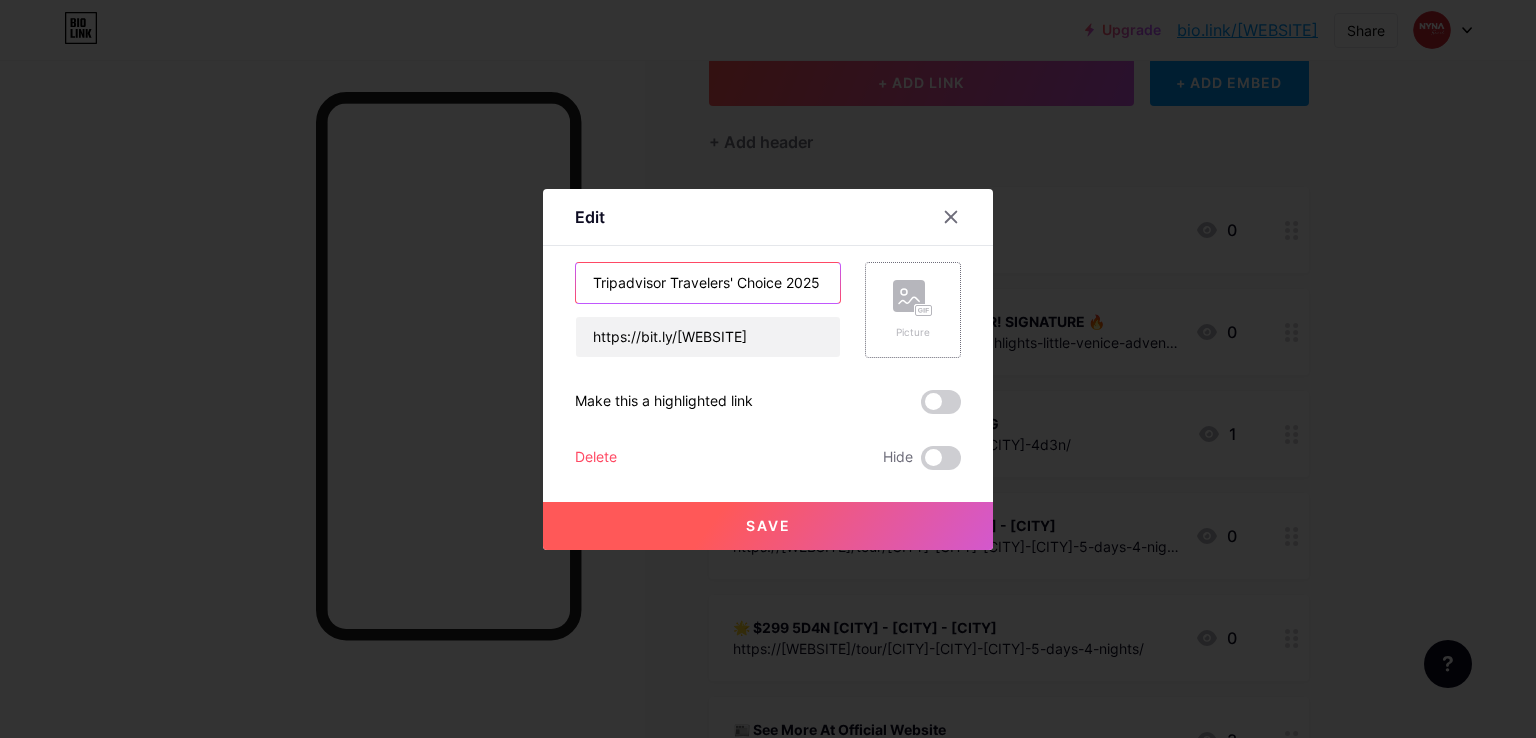 type on "Tripadvisor Travelers' Choice 2025" 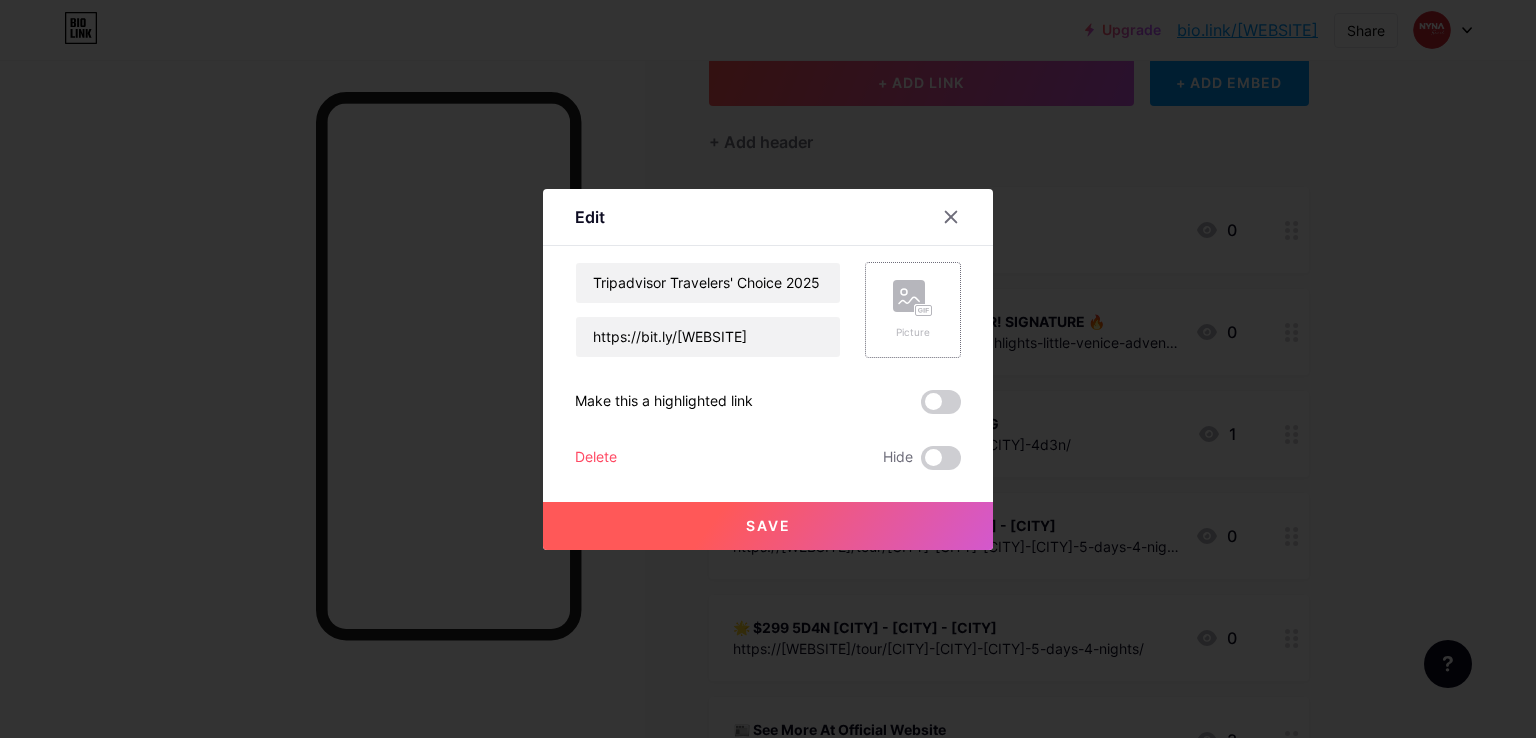 click on "Picture" at bounding box center (913, 310) 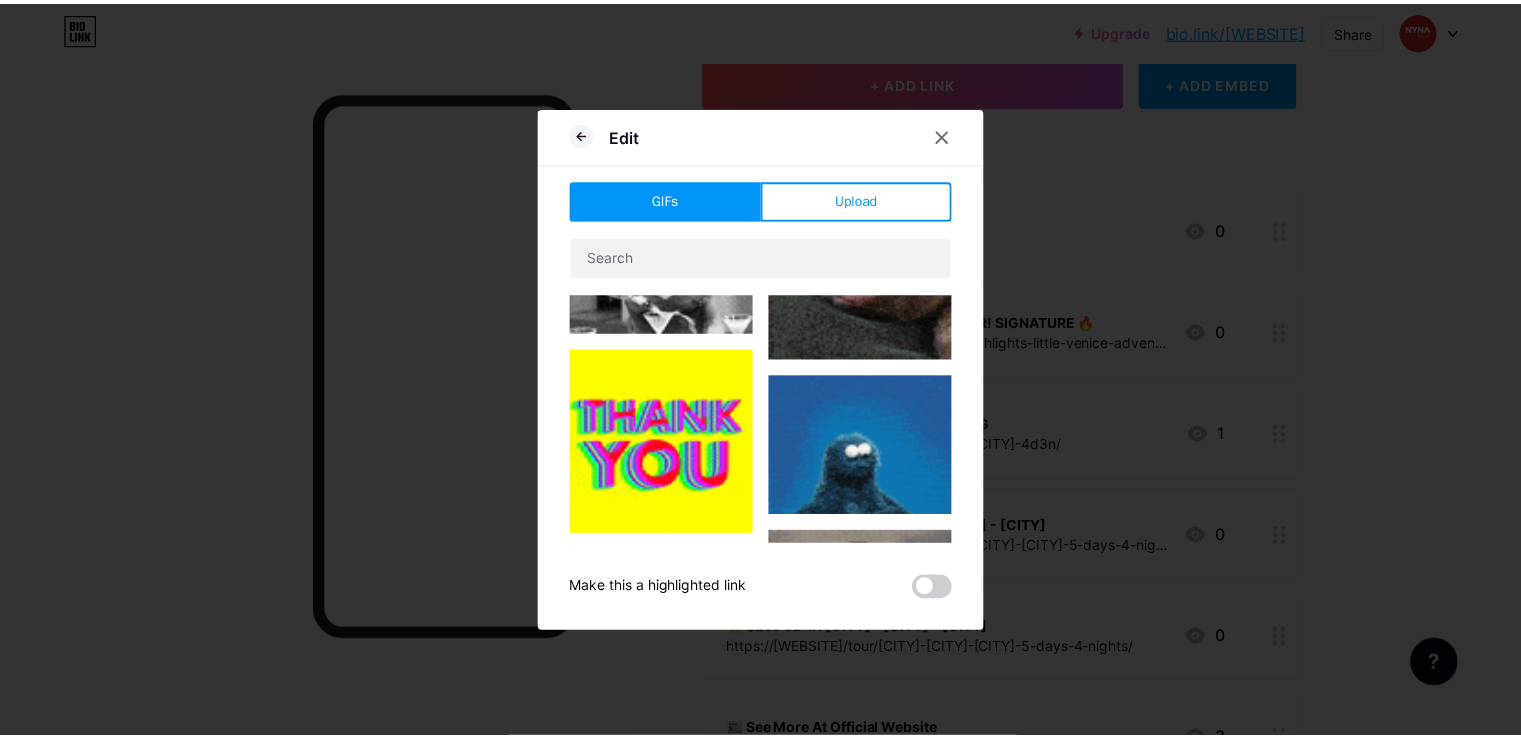 scroll, scrollTop: 387, scrollLeft: 0, axis: vertical 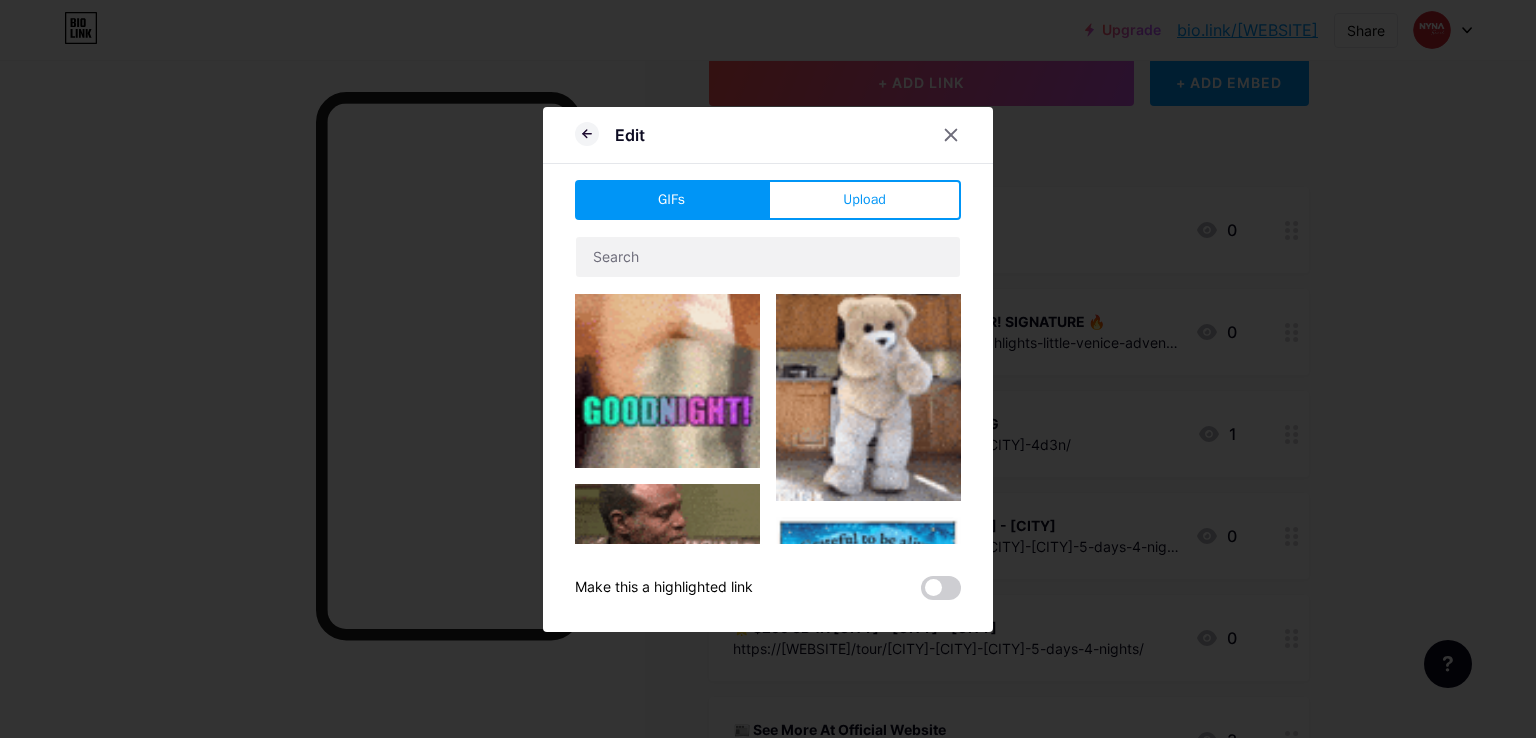 click at bounding box center [667, 375] 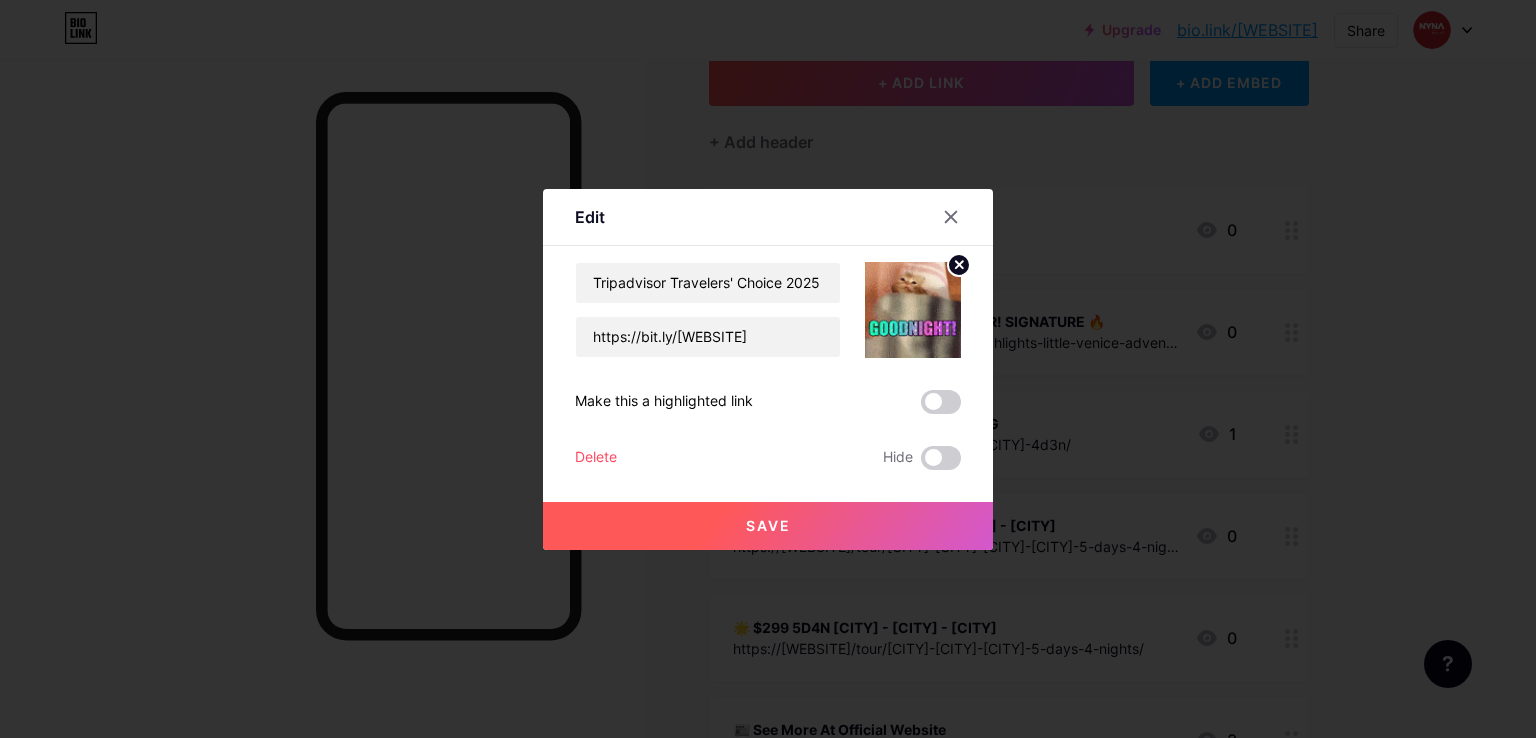 click on "Save" at bounding box center (768, 526) 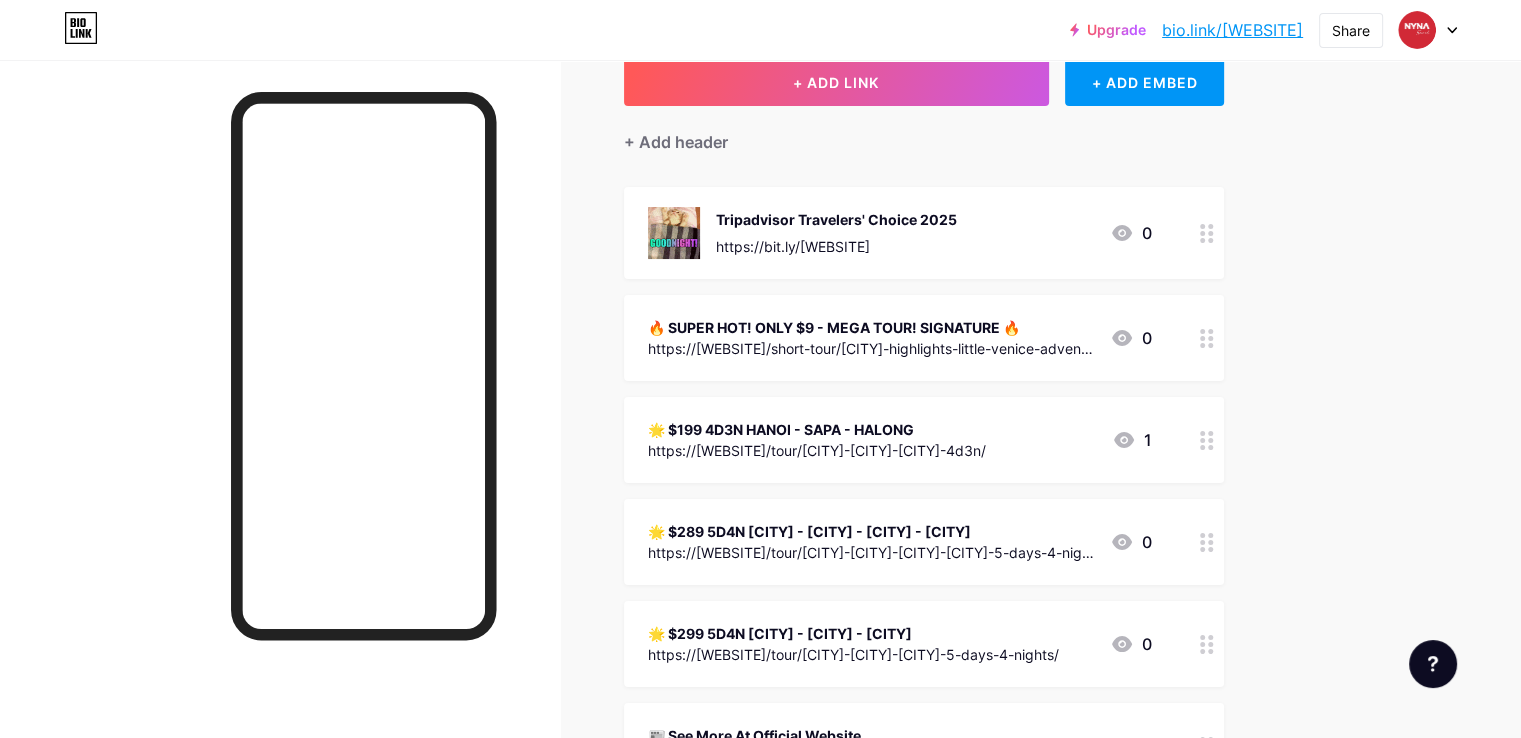 click on "Tripadvisor Travelers' Choice 2025
https://bit.ly/[WEBSITE]
0" at bounding box center (900, 233) 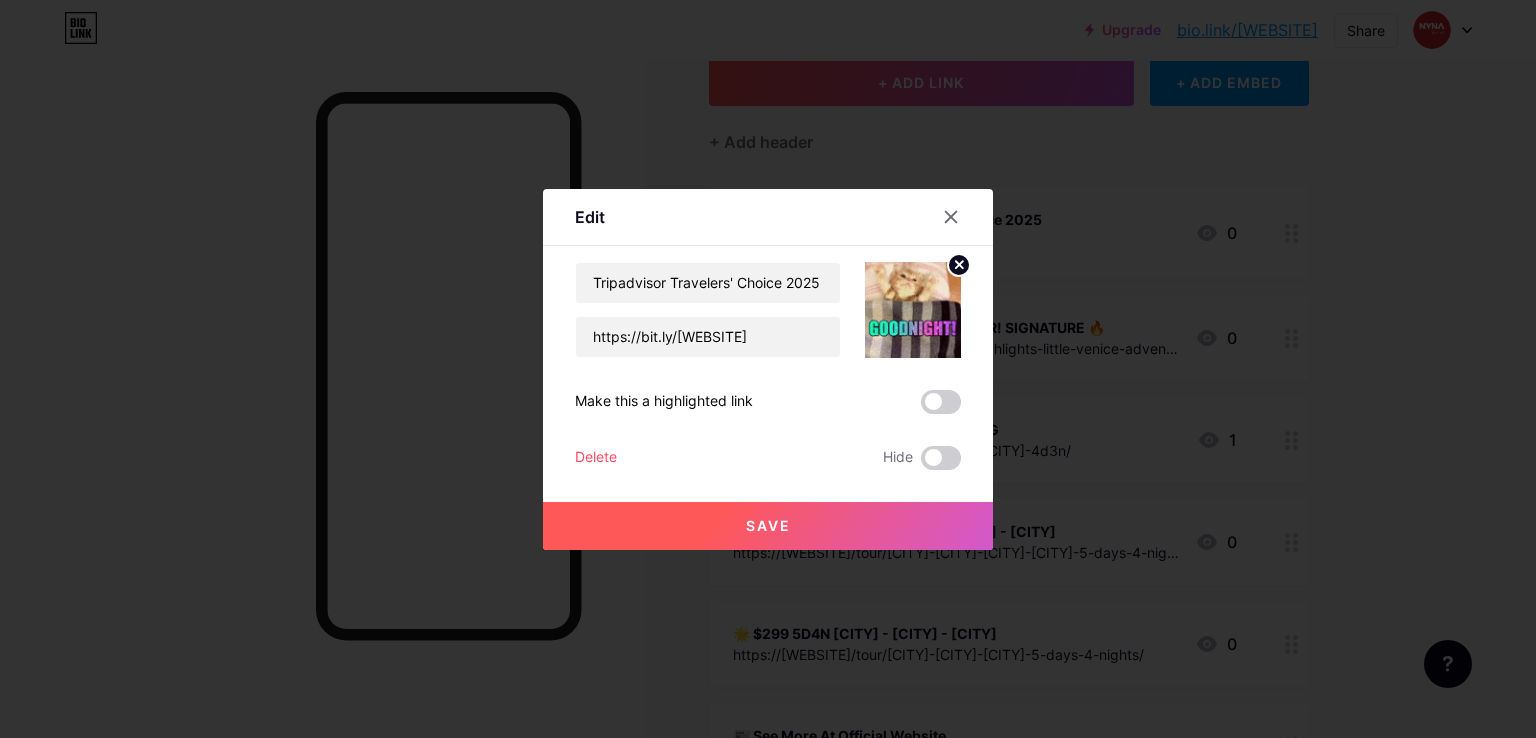 click 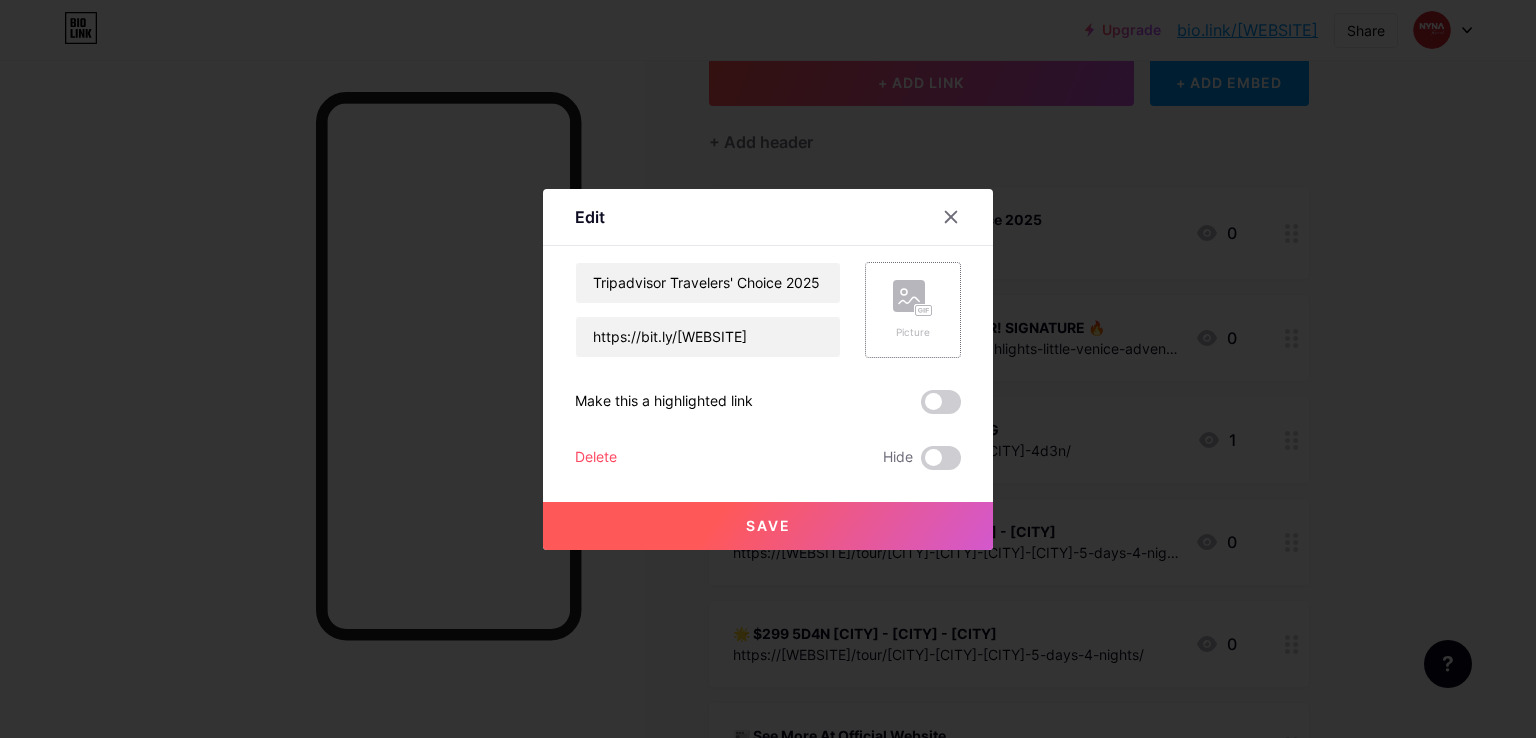click 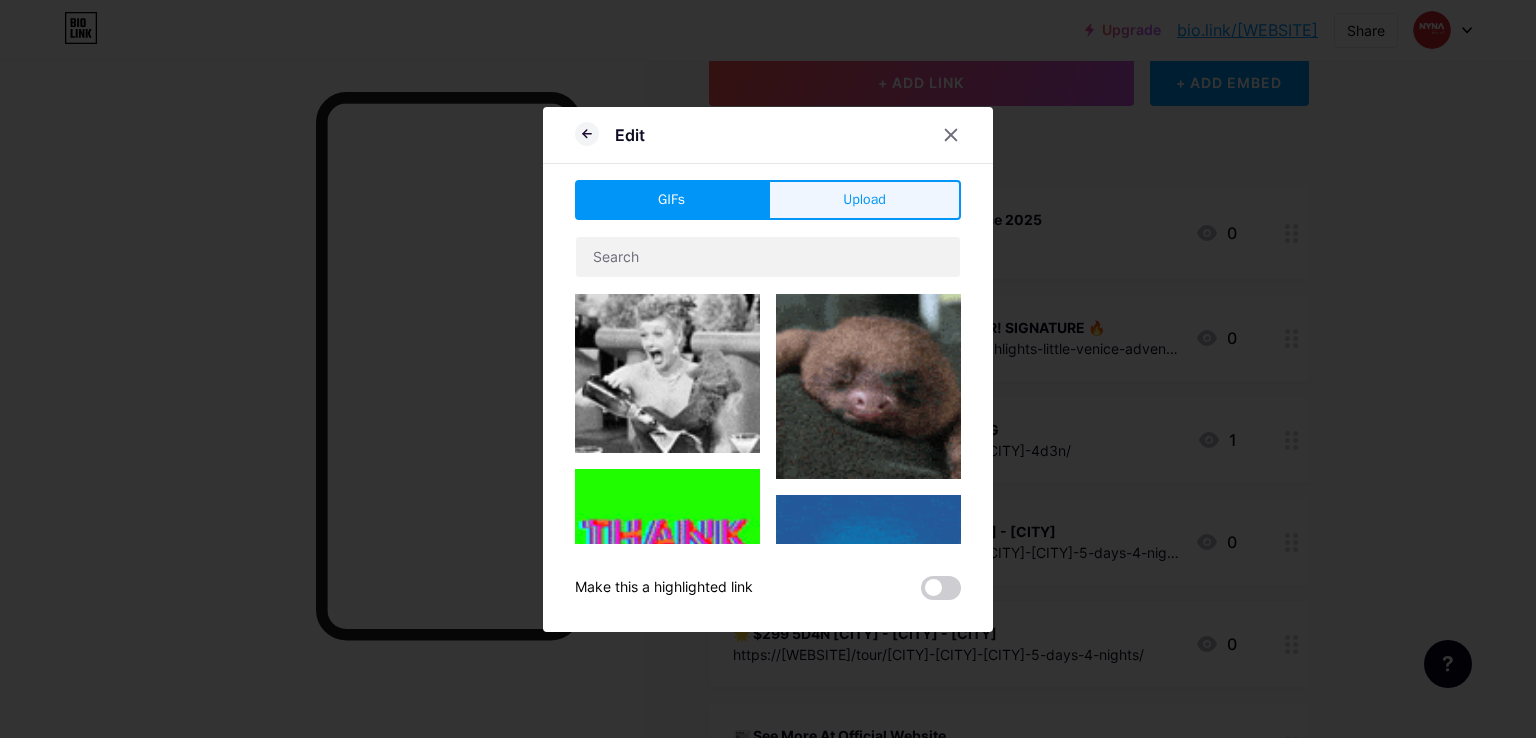 click on "Upload" at bounding box center (864, 200) 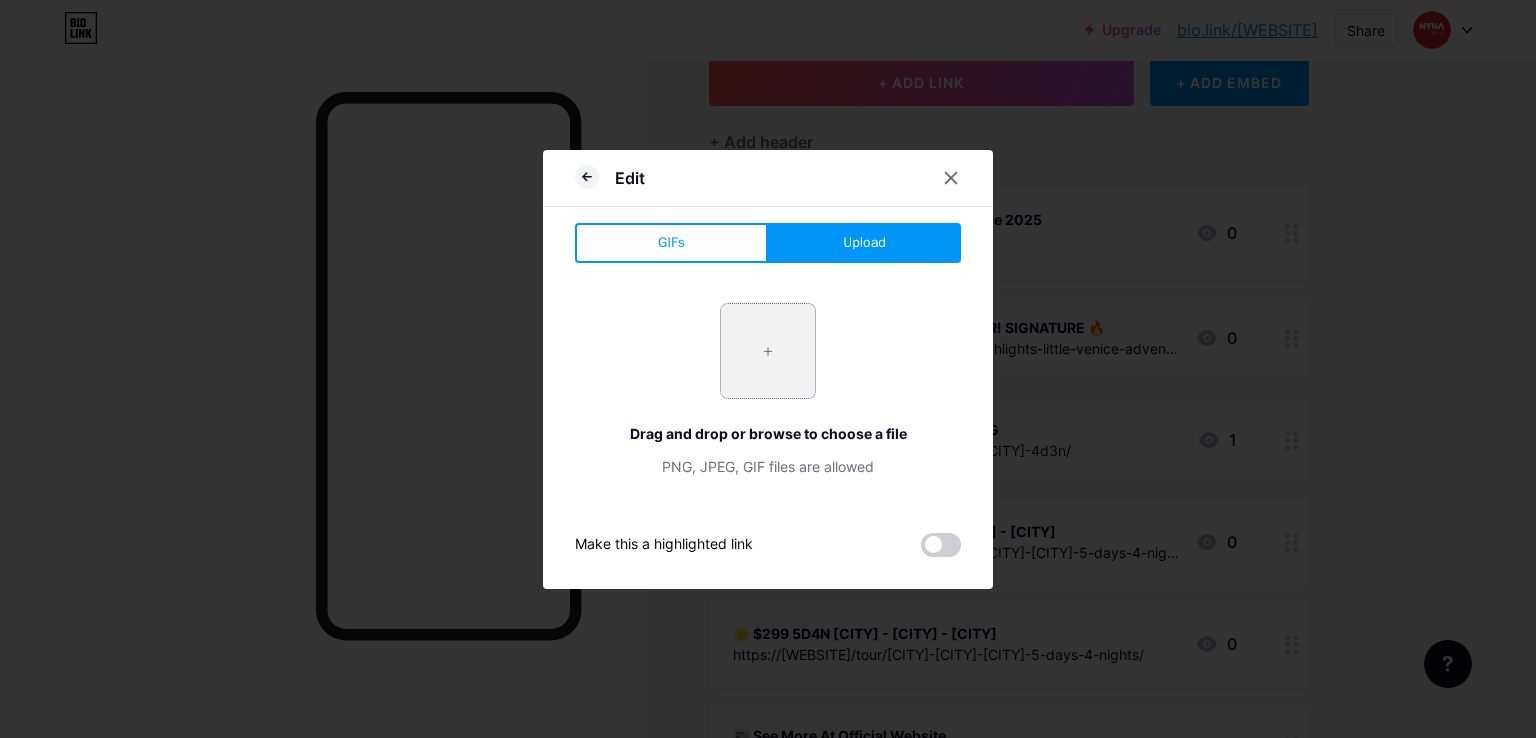 click at bounding box center (768, 351) 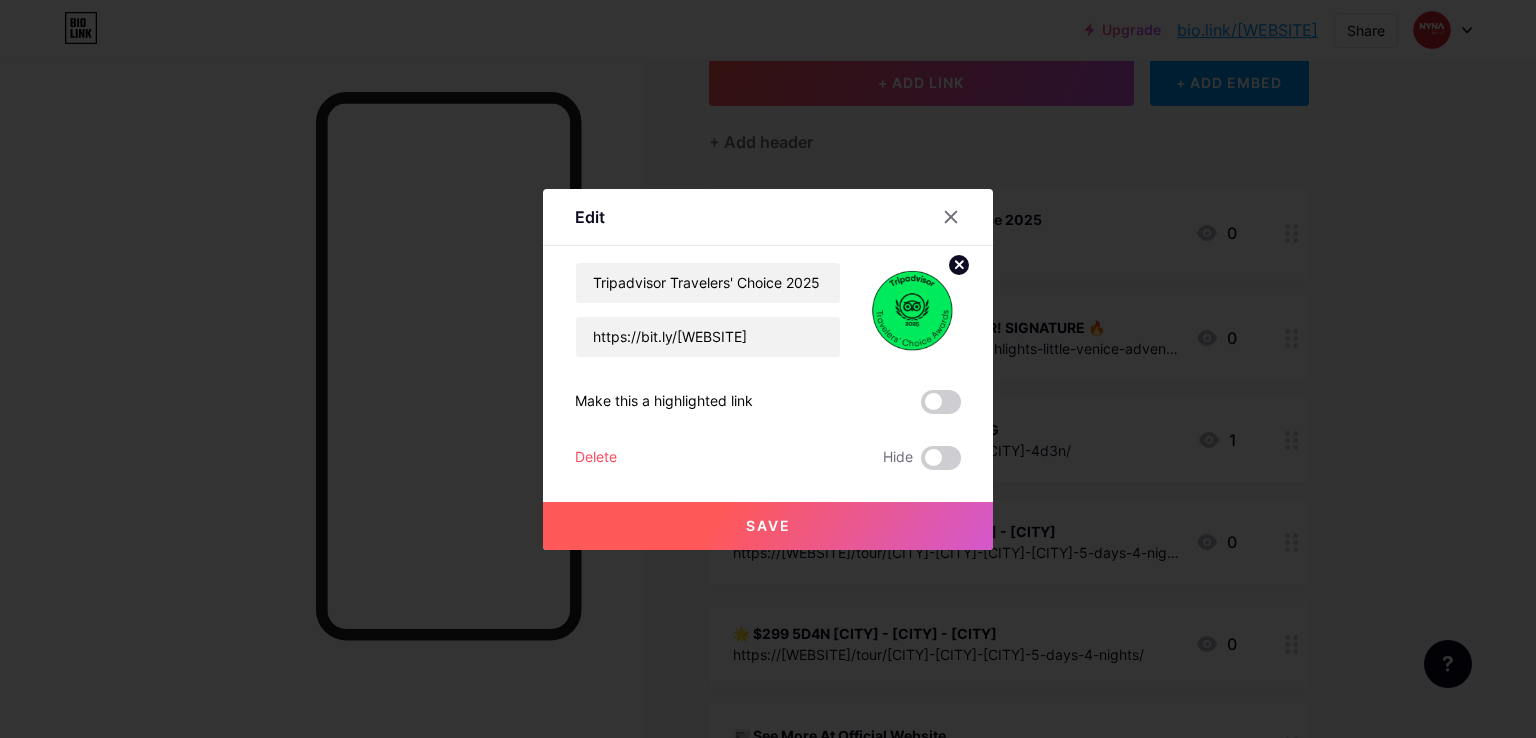 click on "Save" at bounding box center (768, 526) 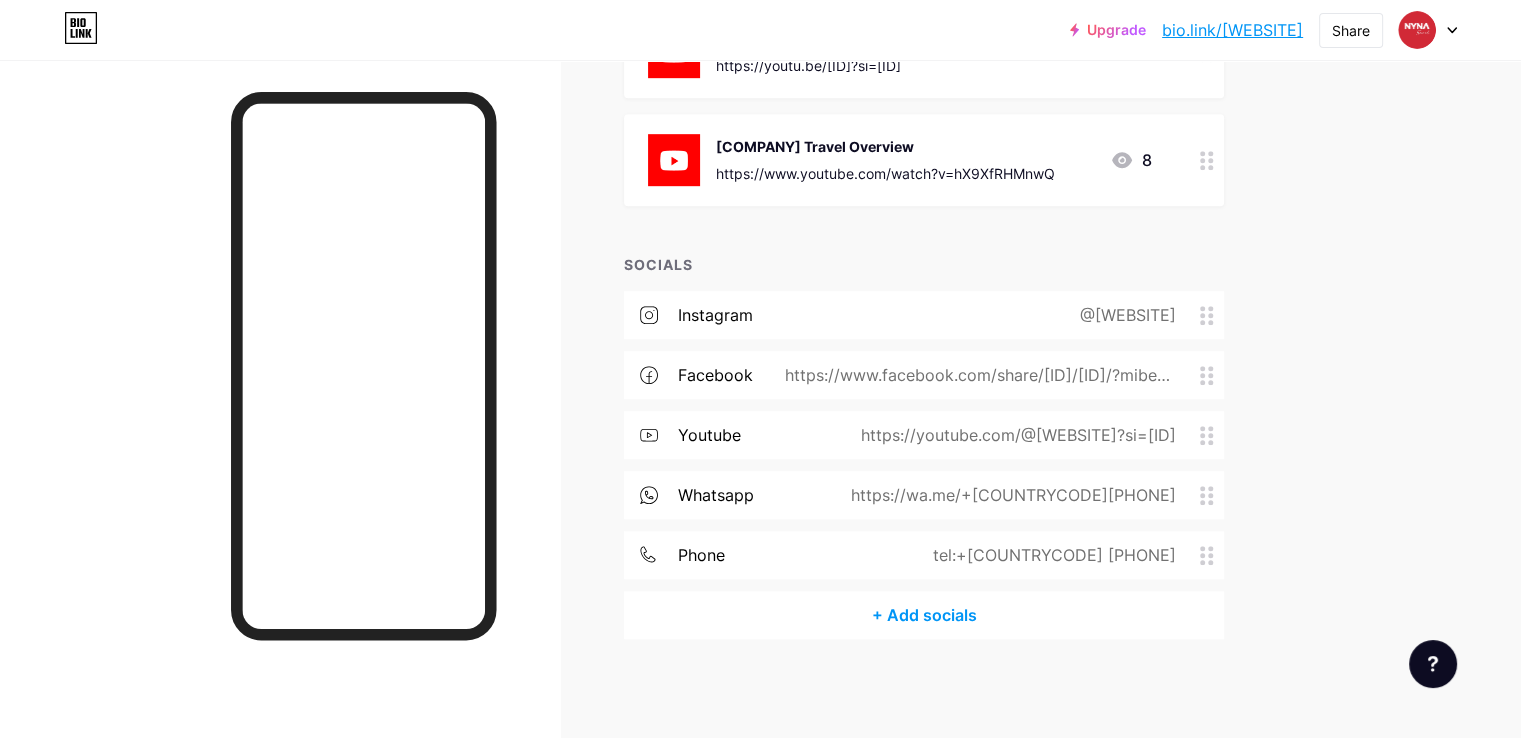 scroll, scrollTop: 0, scrollLeft: 0, axis: both 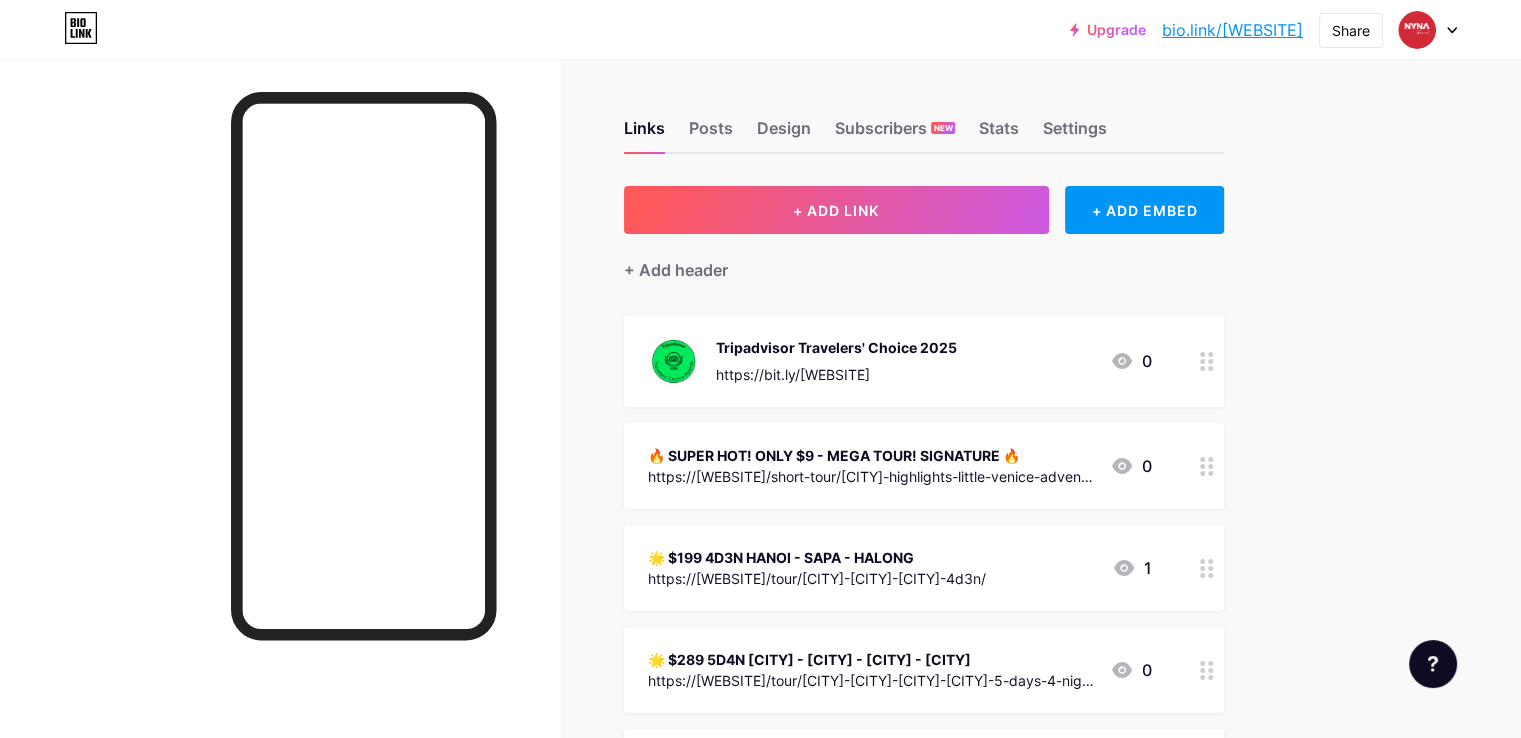 click at bounding box center (280, 429) 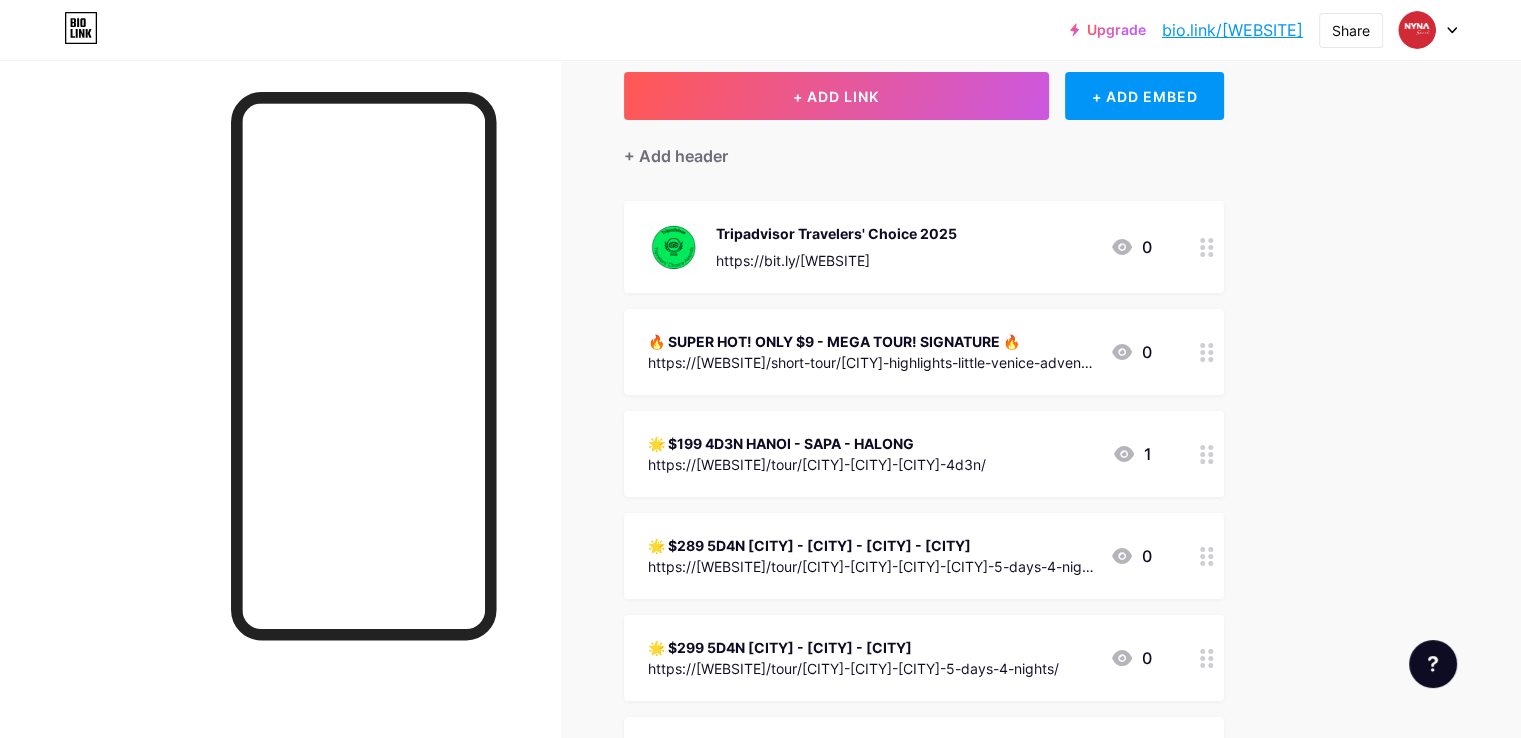 scroll, scrollTop: 0, scrollLeft: 0, axis: both 